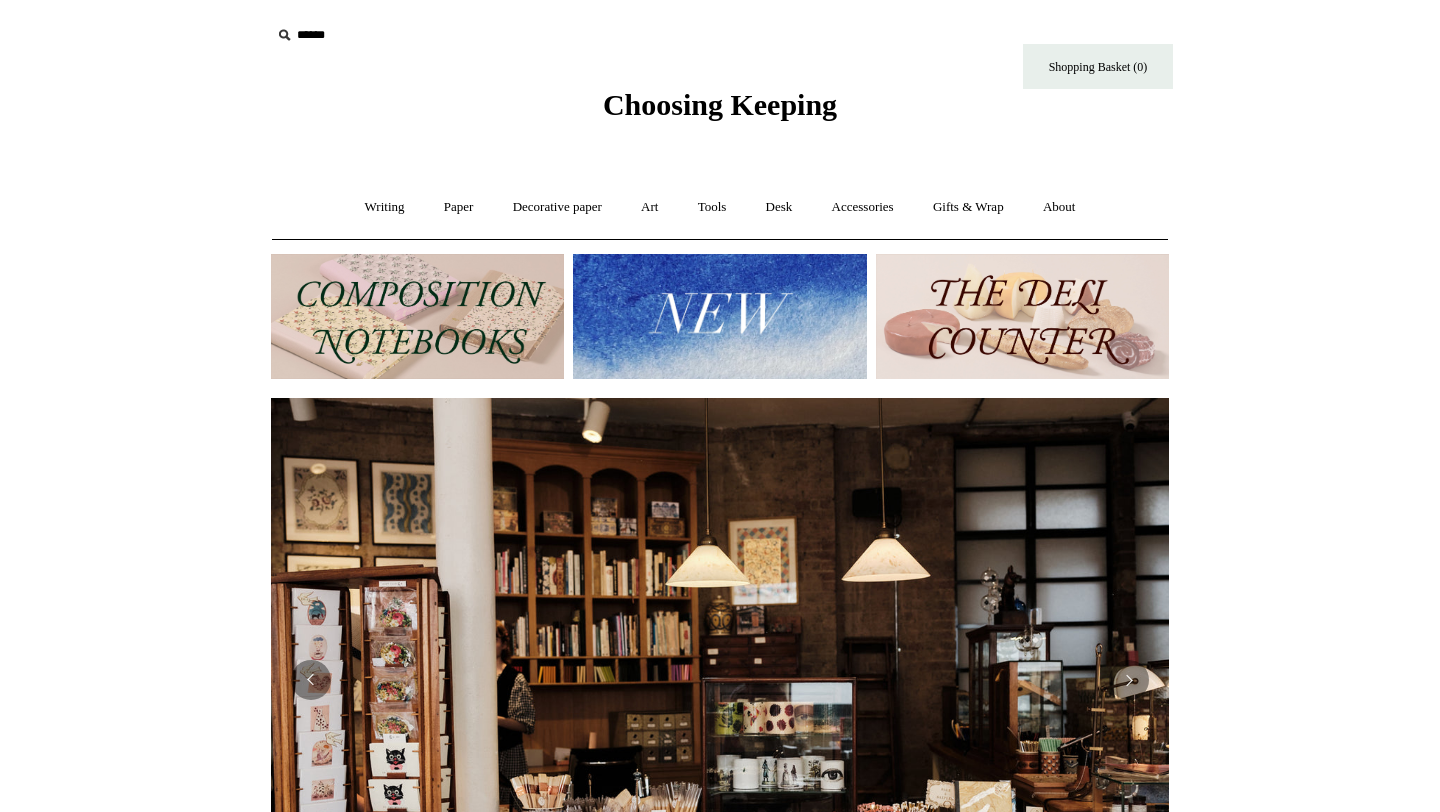 scroll, scrollTop: 0, scrollLeft: 0, axis: both 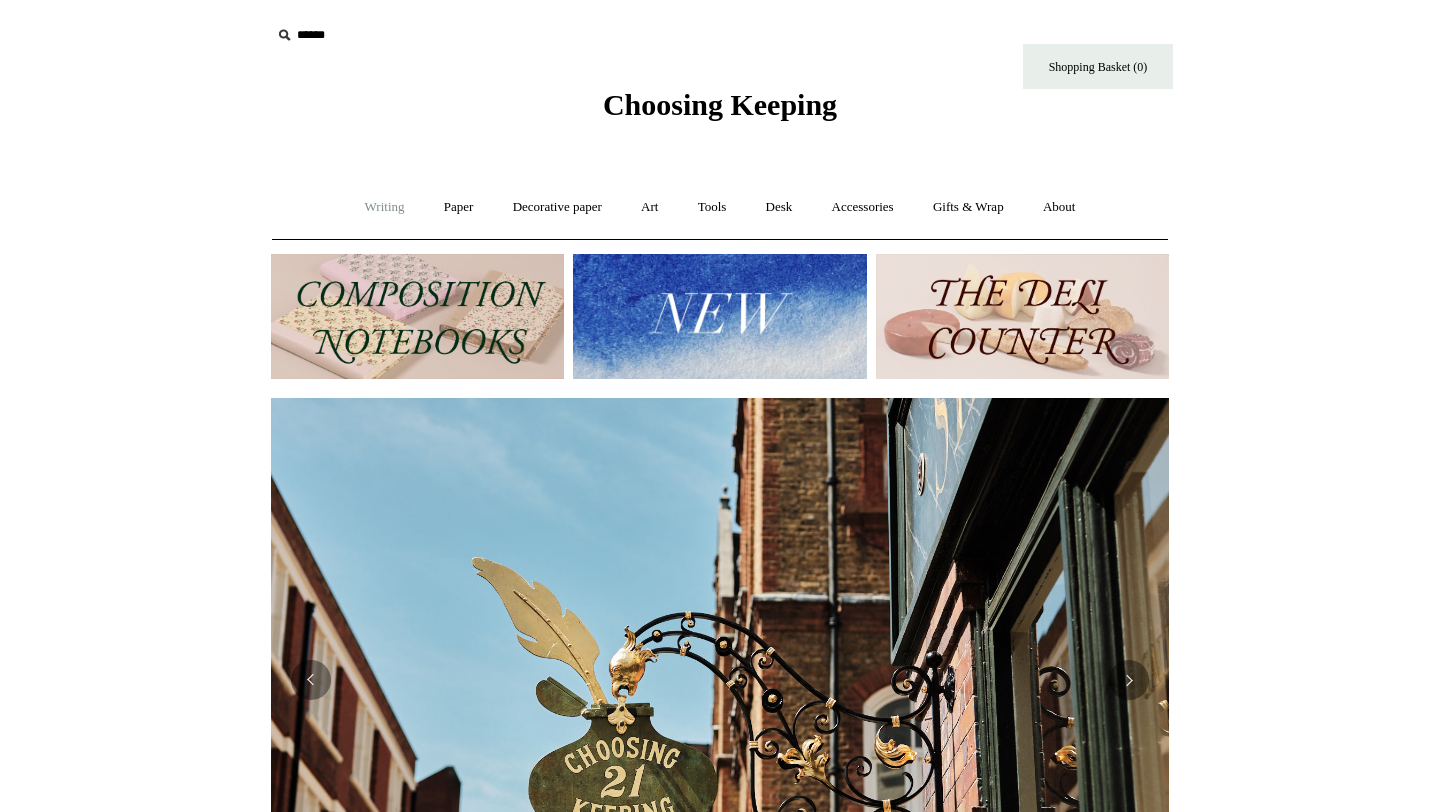 click on "Writing +" at bounding box center [385, 207] 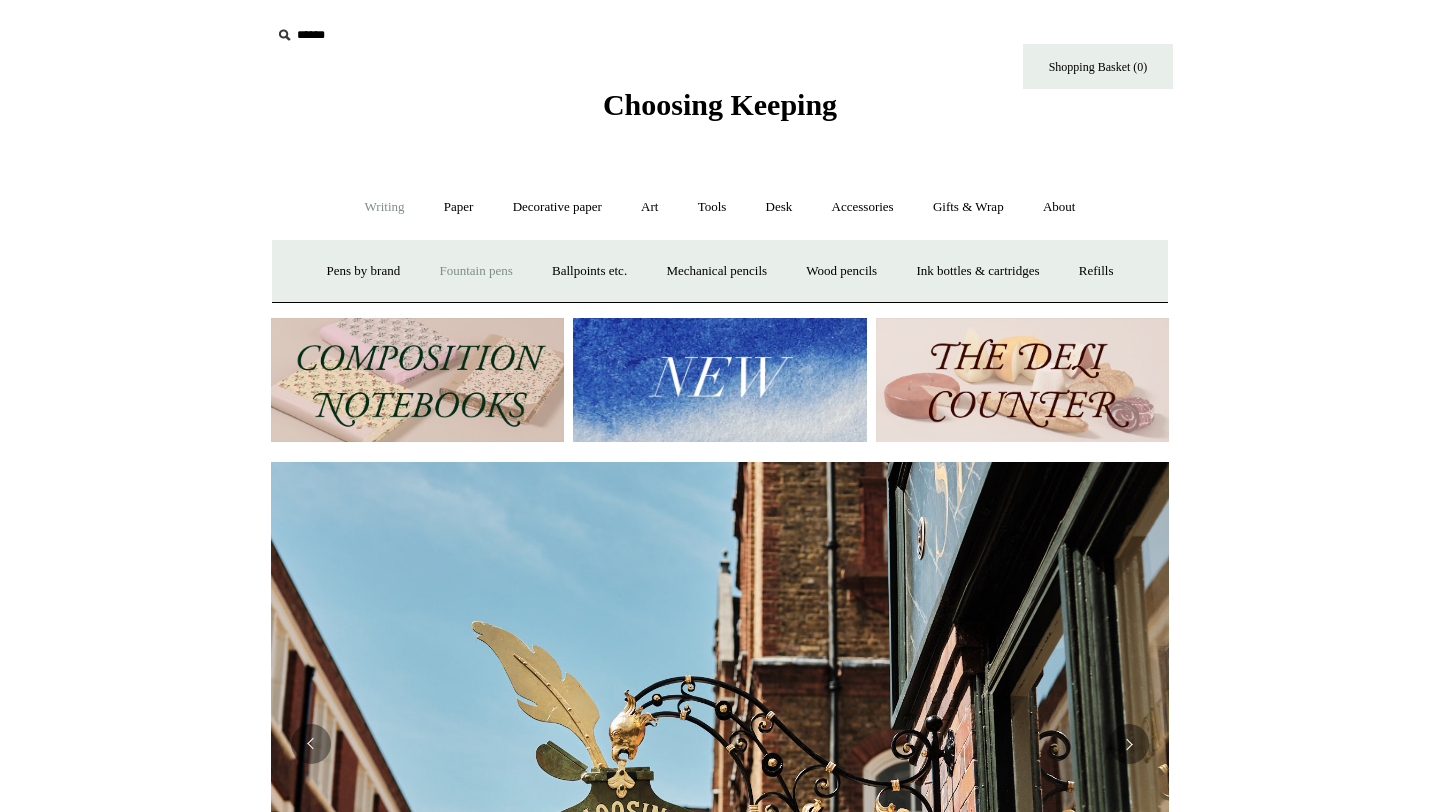 click on "Fountain pens +" at bounding box center [475, 271] 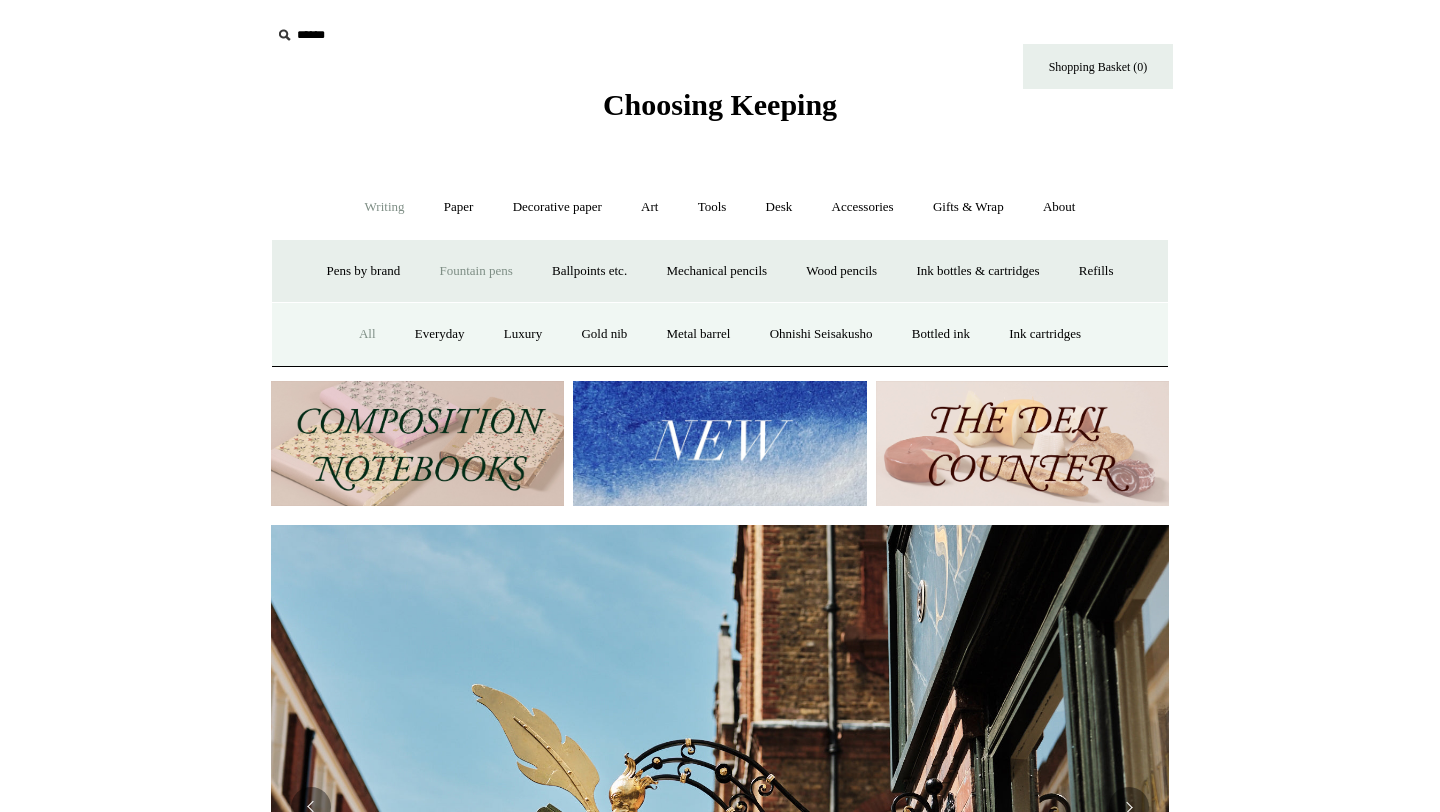 click on "All" at bounding box center [367, 334] 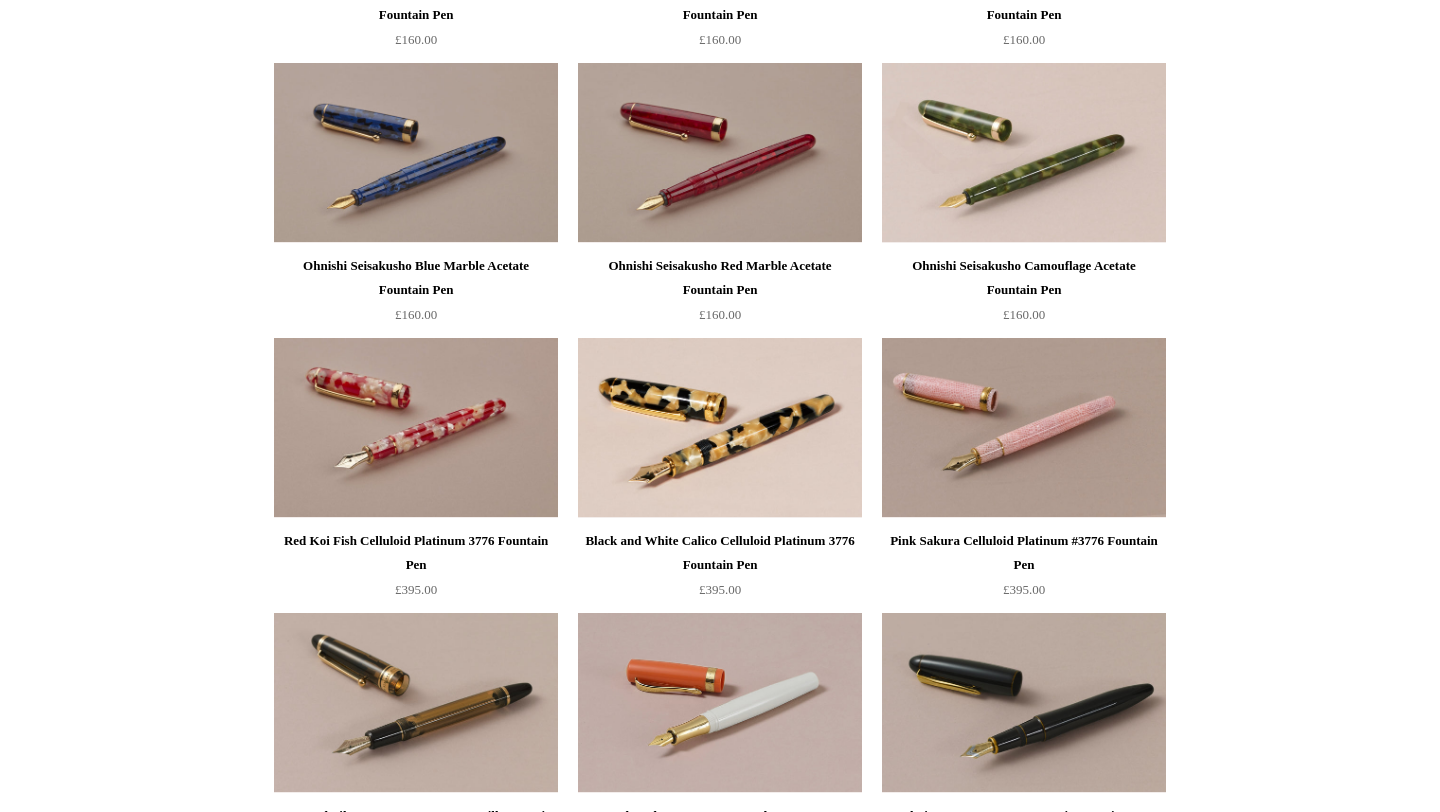 scroll, scrollTop: 4338, scrollLeft: 0, axis: vertical 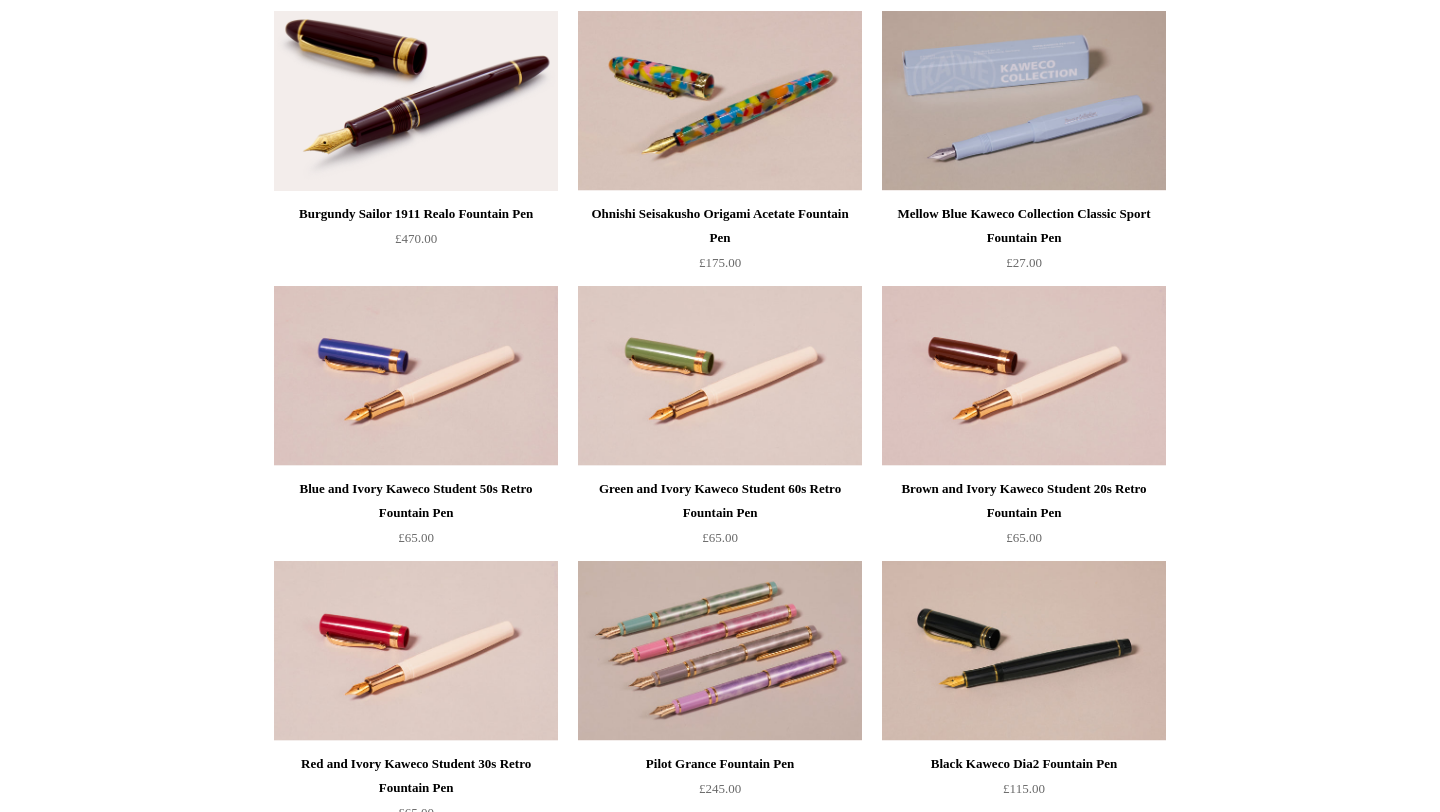 click at bounding box center (720, 101) 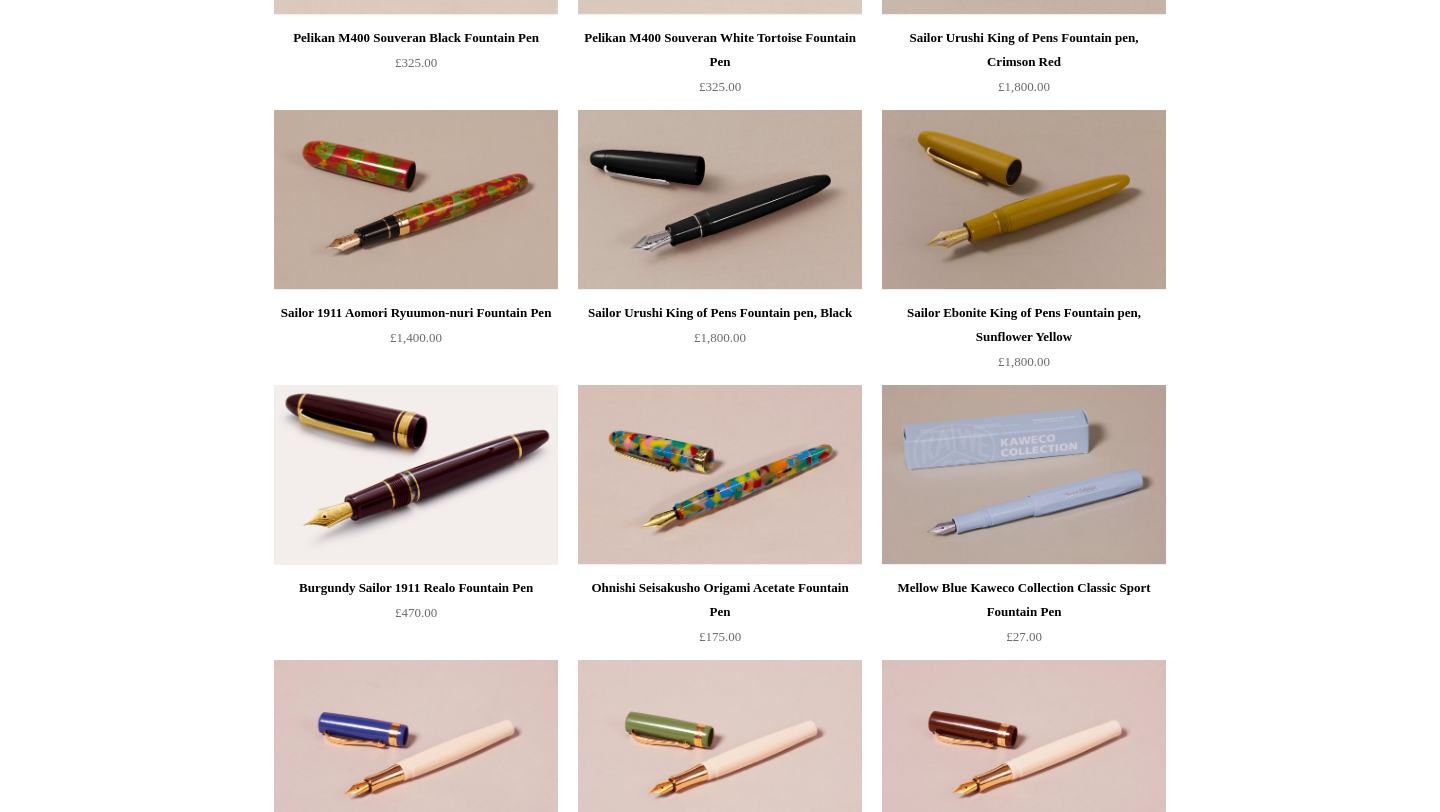 scroll, scrollTop: 6184, scrollLeft: 0, axis: vertical 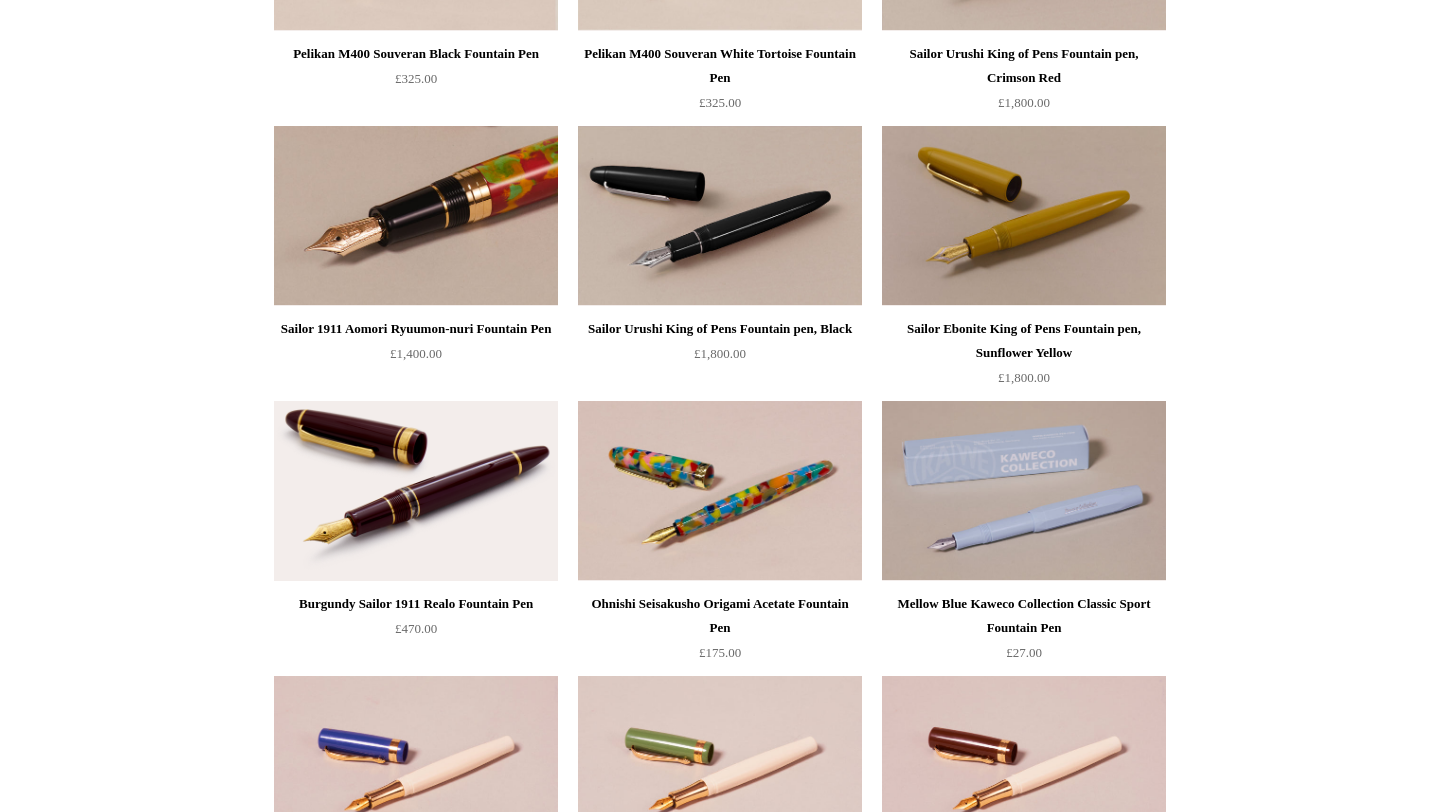 click at bounding box center [416, 216] 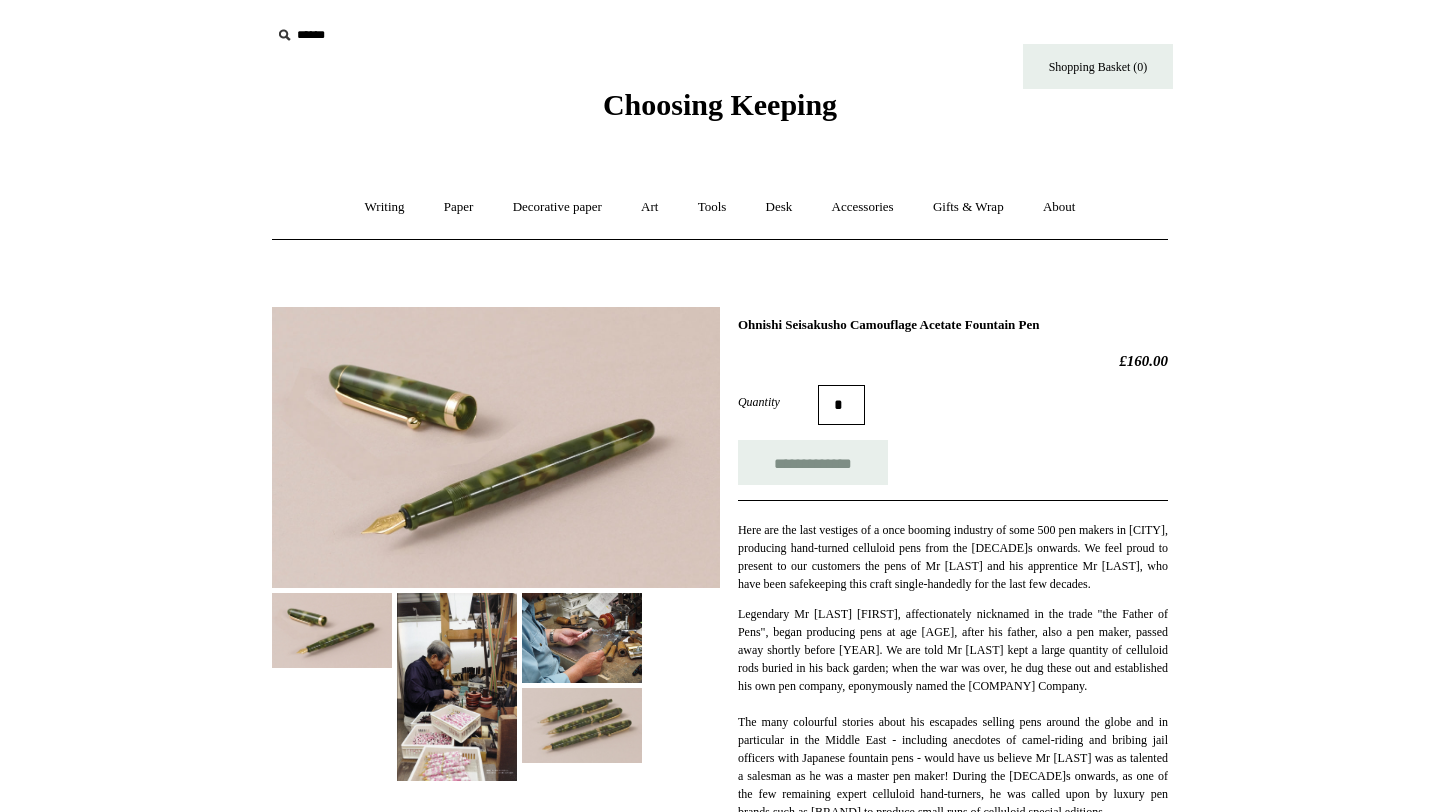 scroll, scrollTop: 0, scrollLeft: 0, axis: both 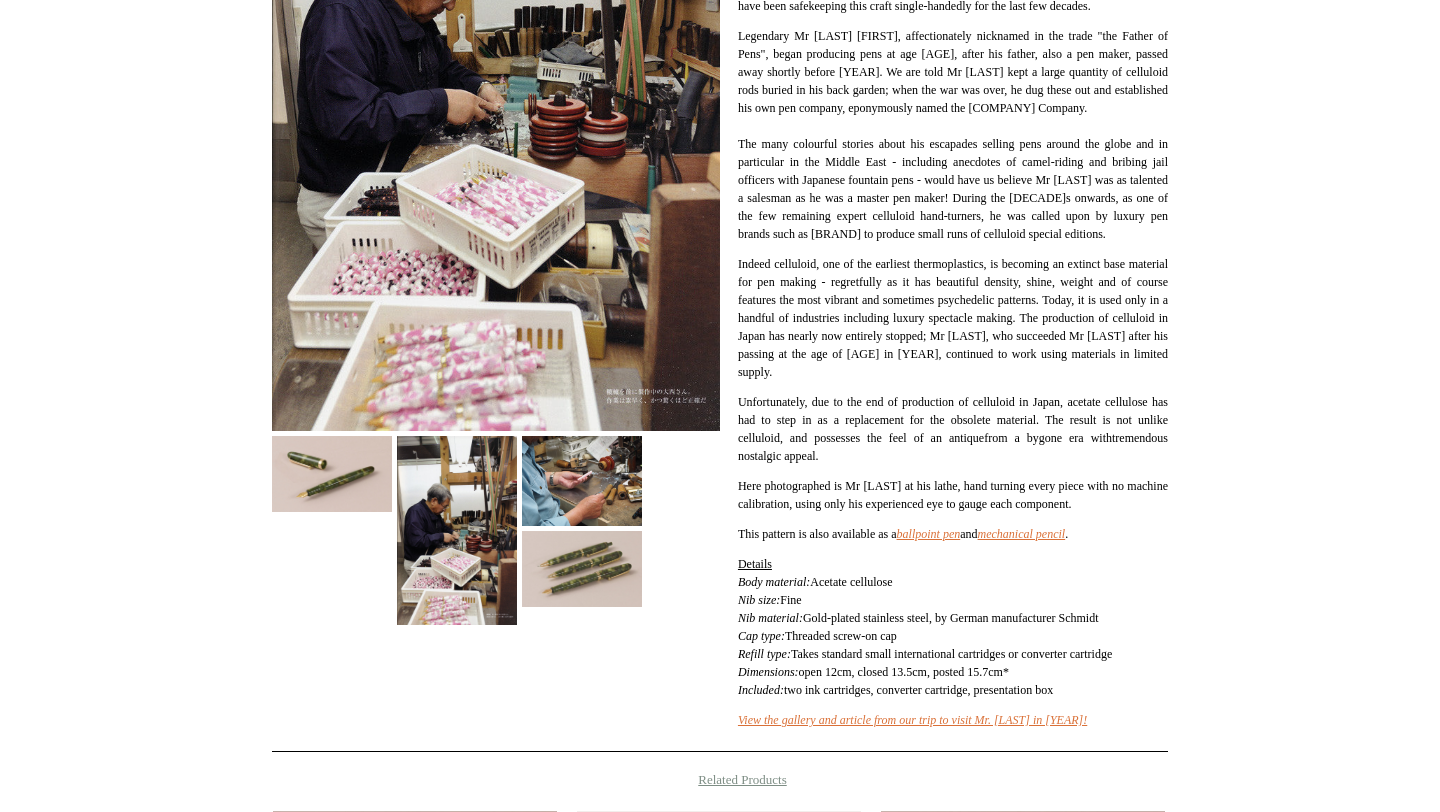 click at bounding box center [582, 568] 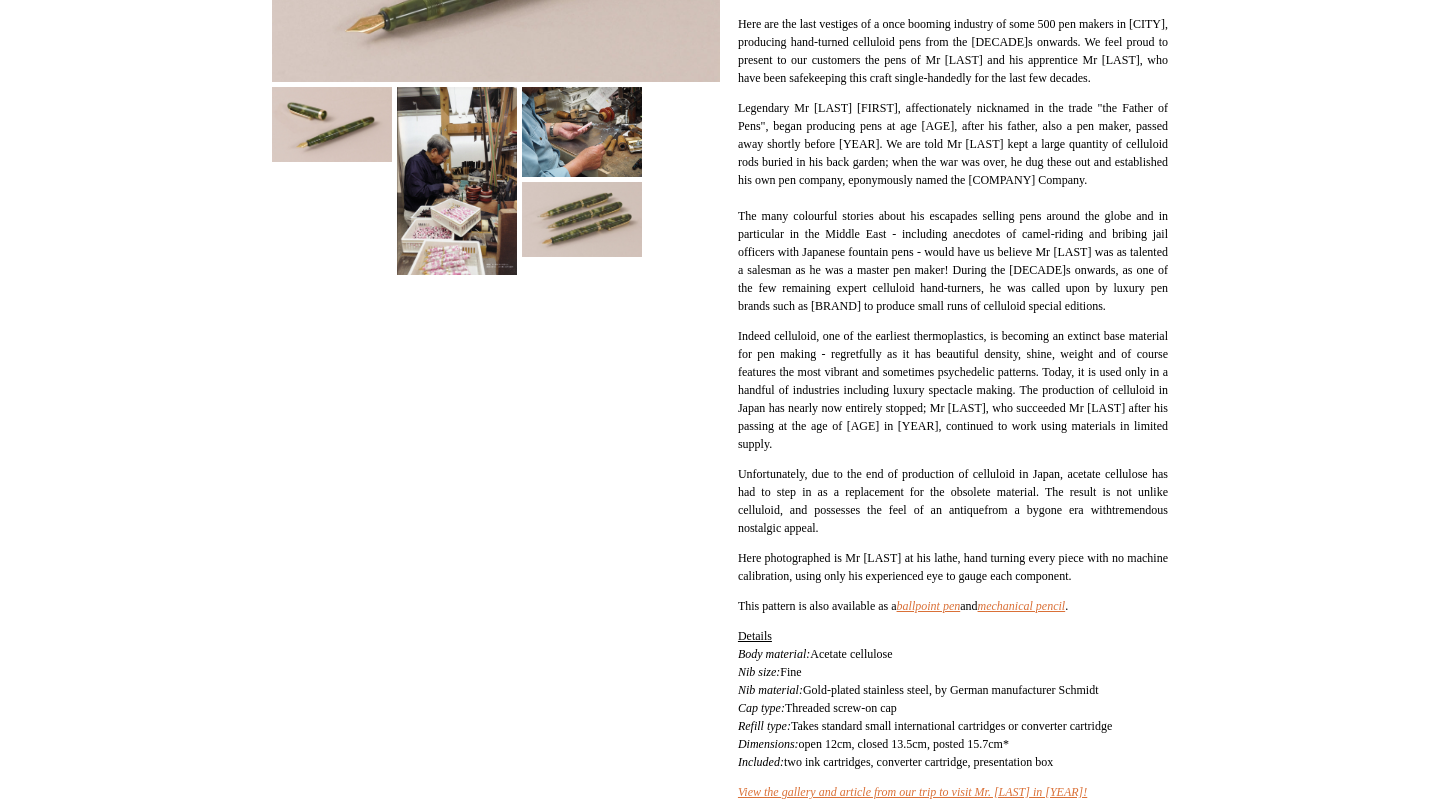 click at bounding box center (582, 132) 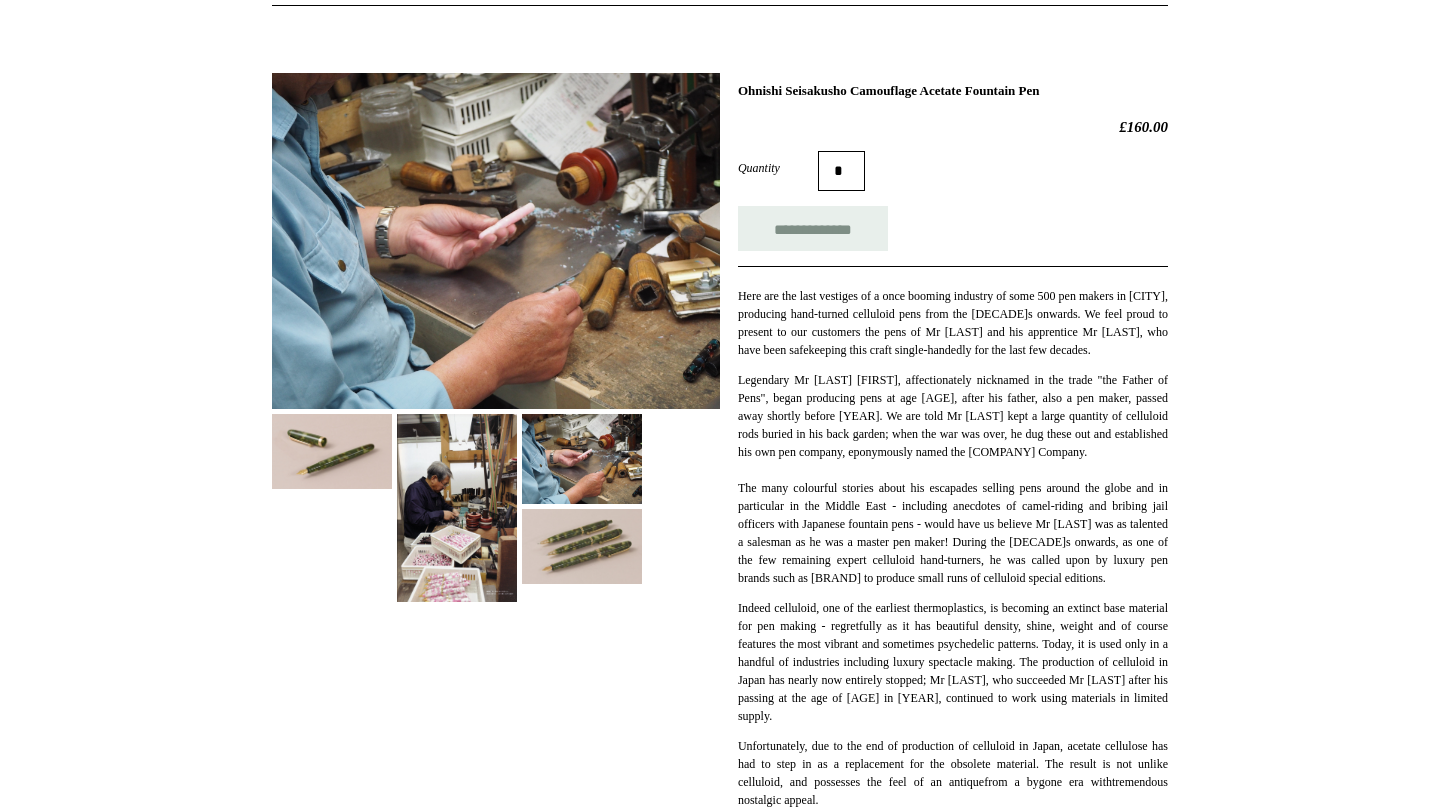 scroll, scrollTop: 219, scrollLeft: 0, axis: vertical 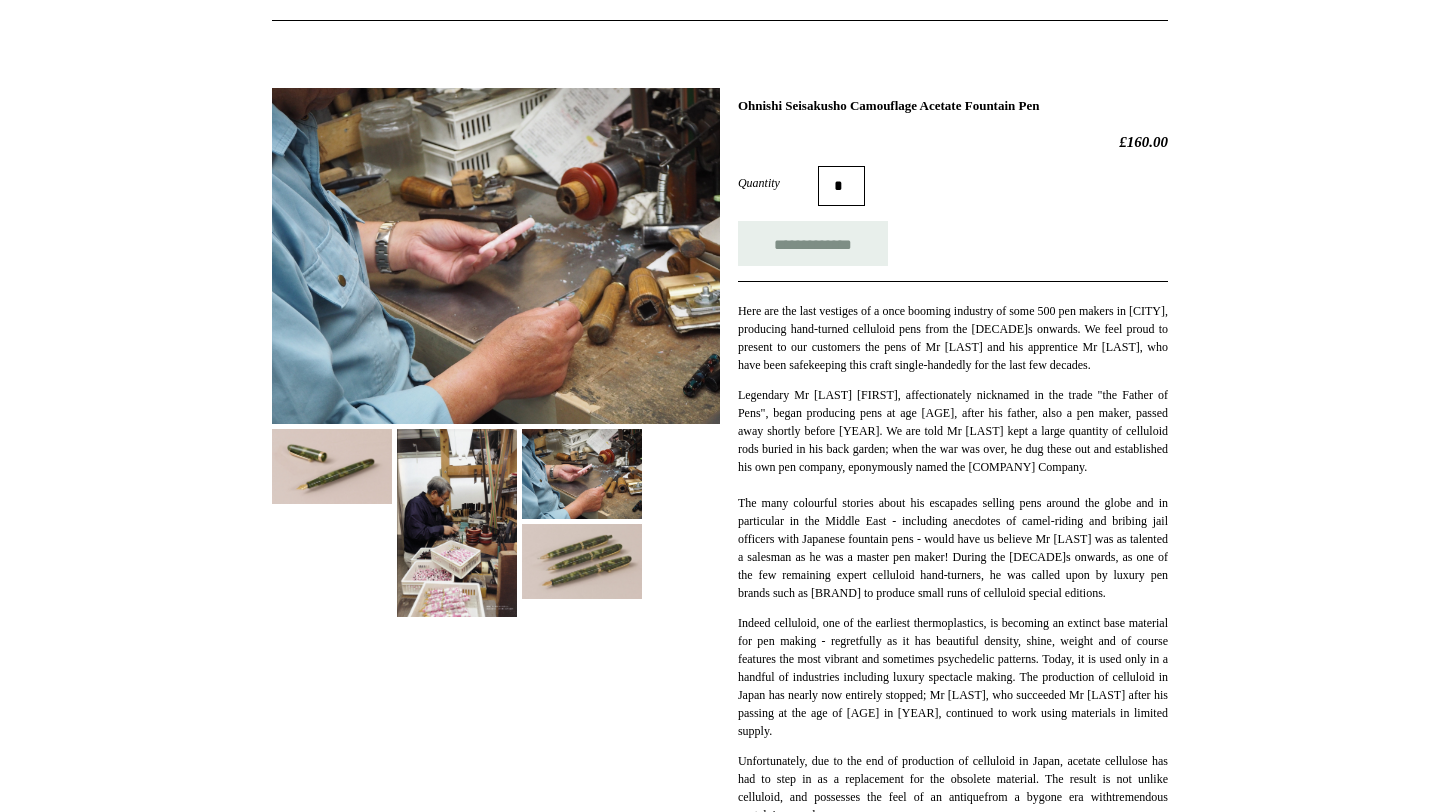 click at bounding box center [332, 466] 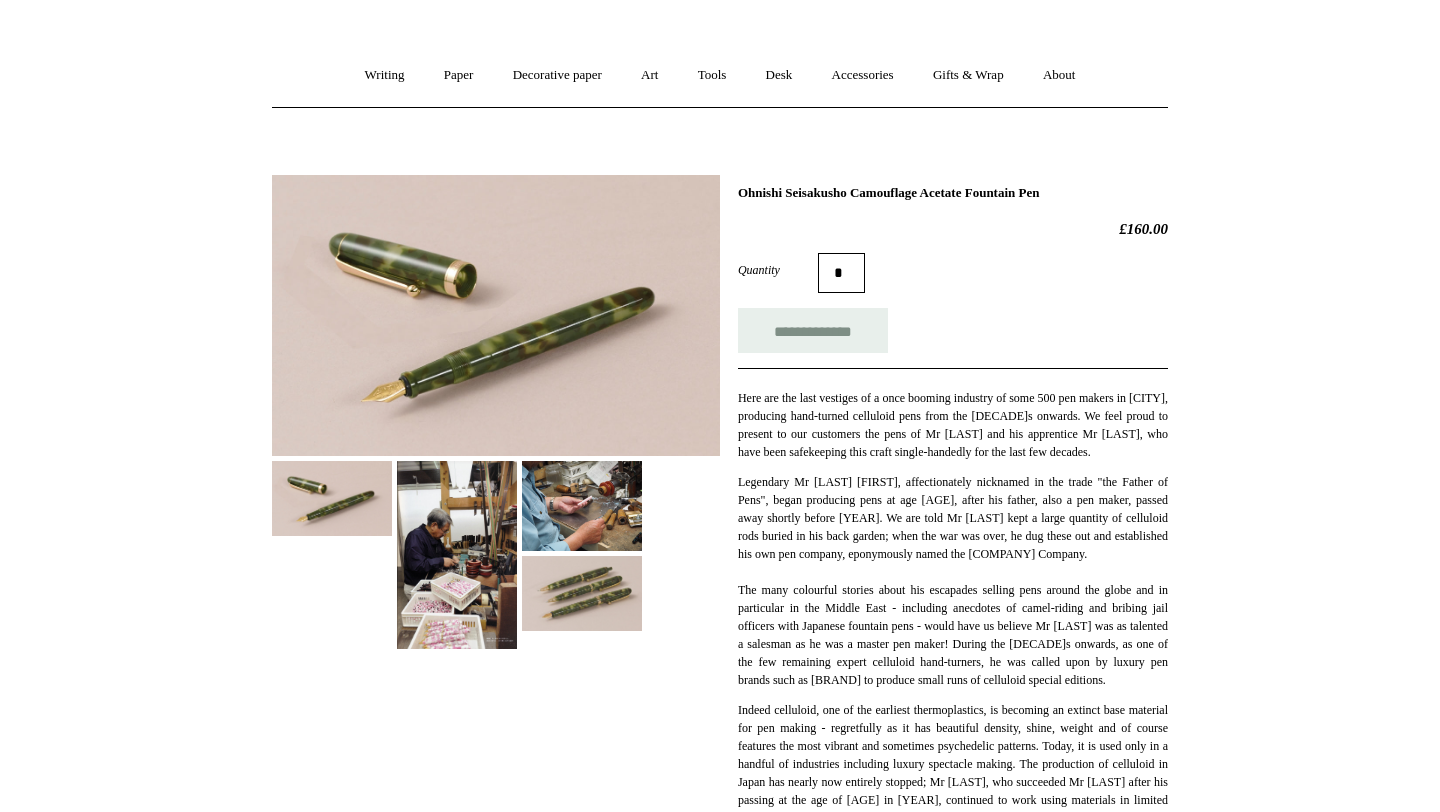 scroll, scrollTop: 114, scrollLeft: 0, axis: vertical 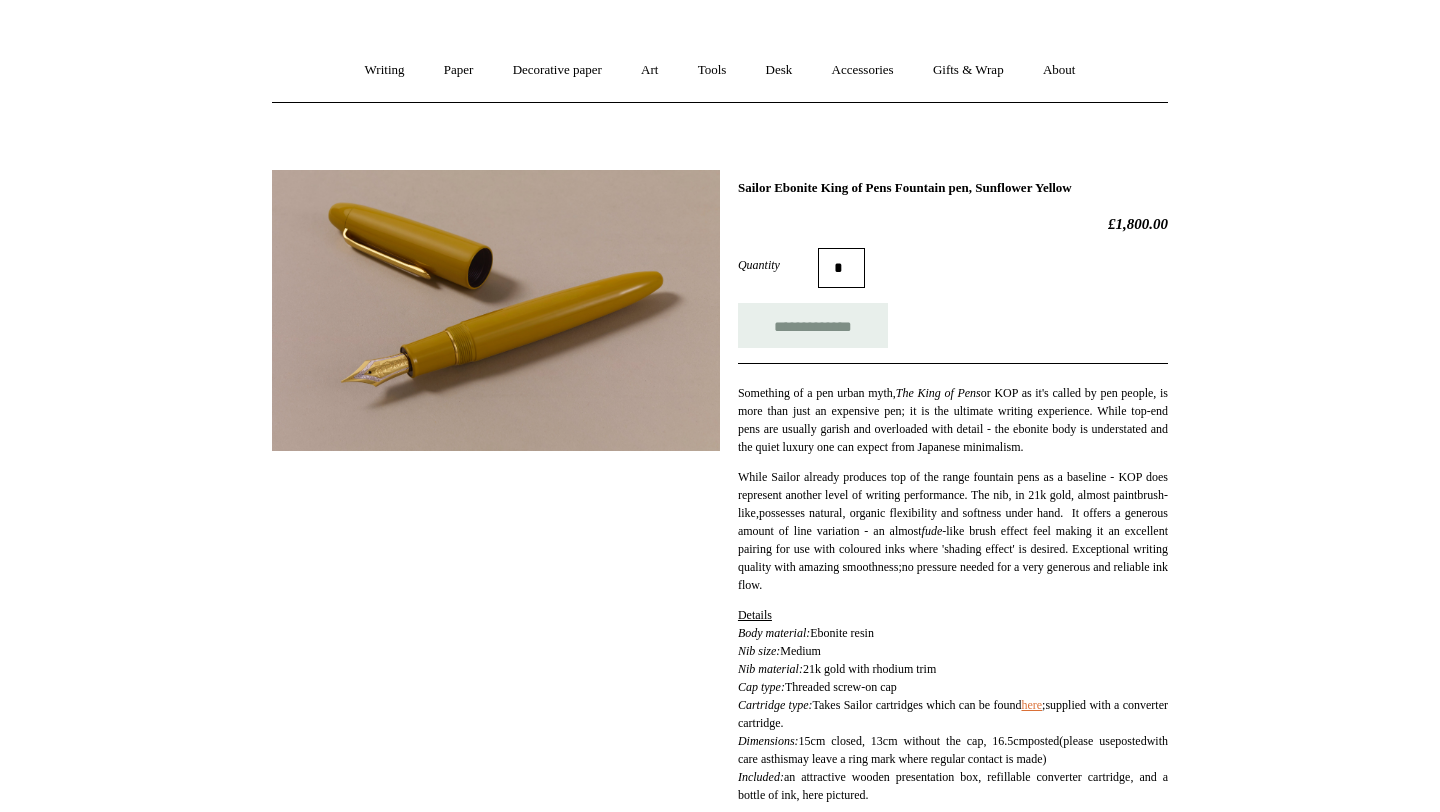 click at bounding box center (496, 310) 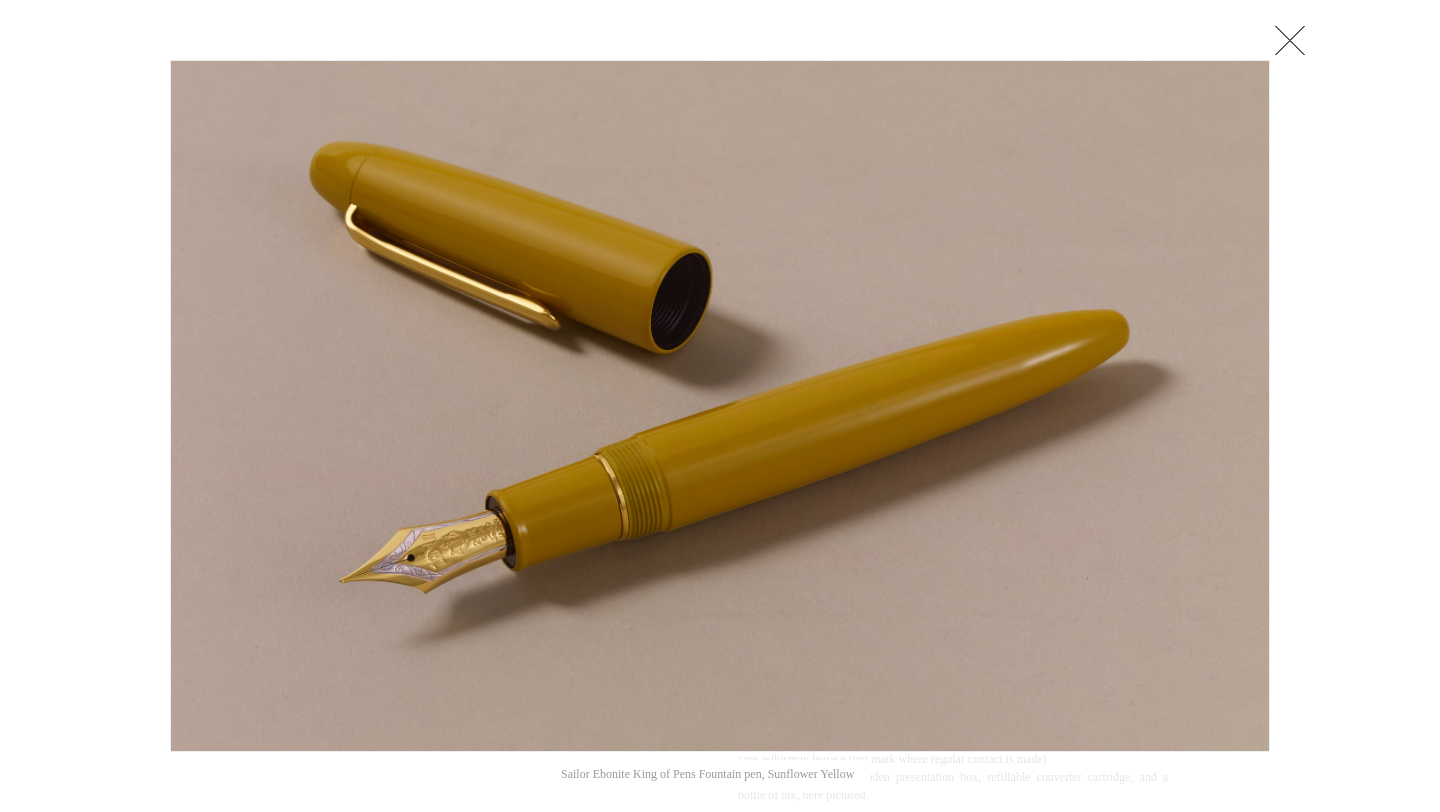 click at bounding box center (1290, 40) 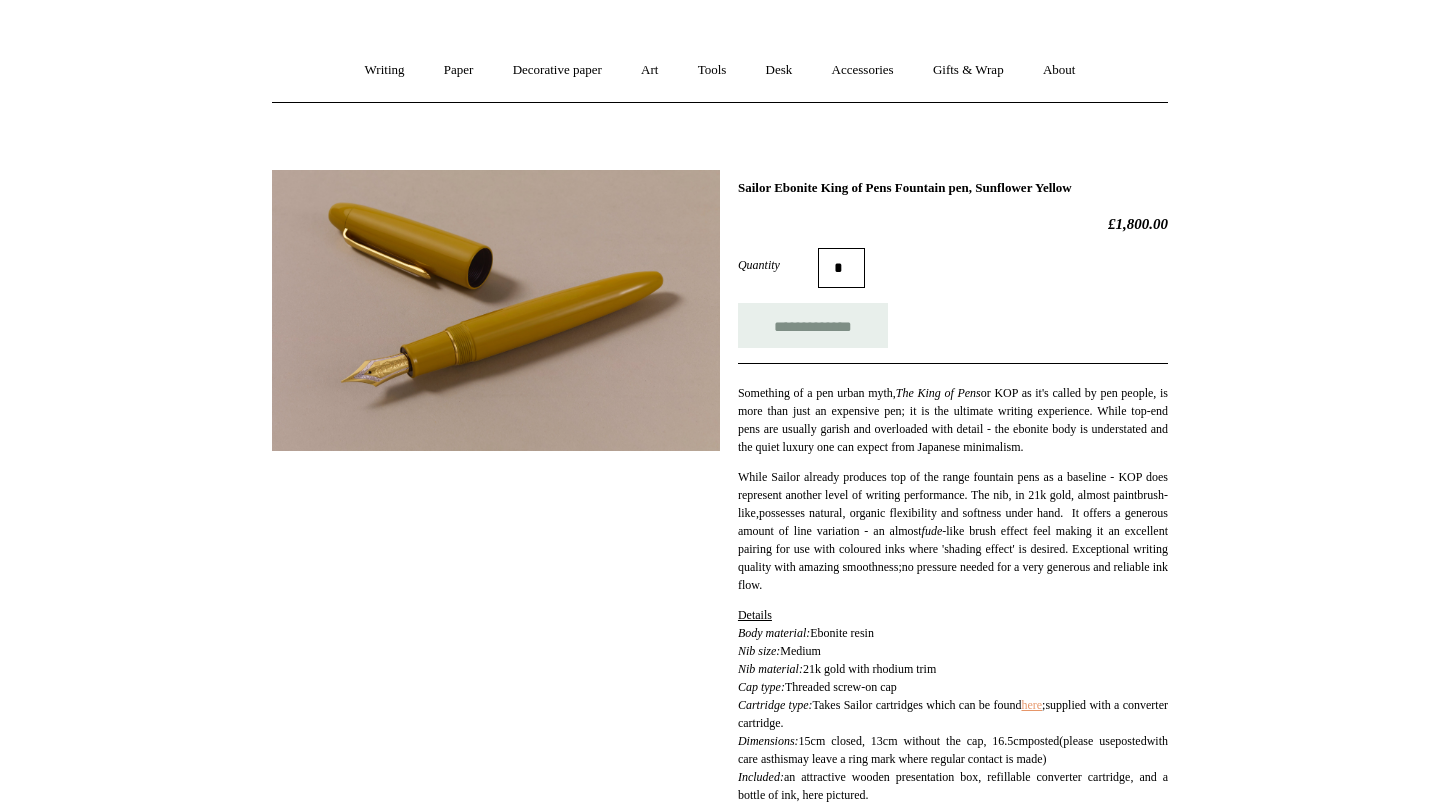 click on "here" at bounding box center (1031, 705) 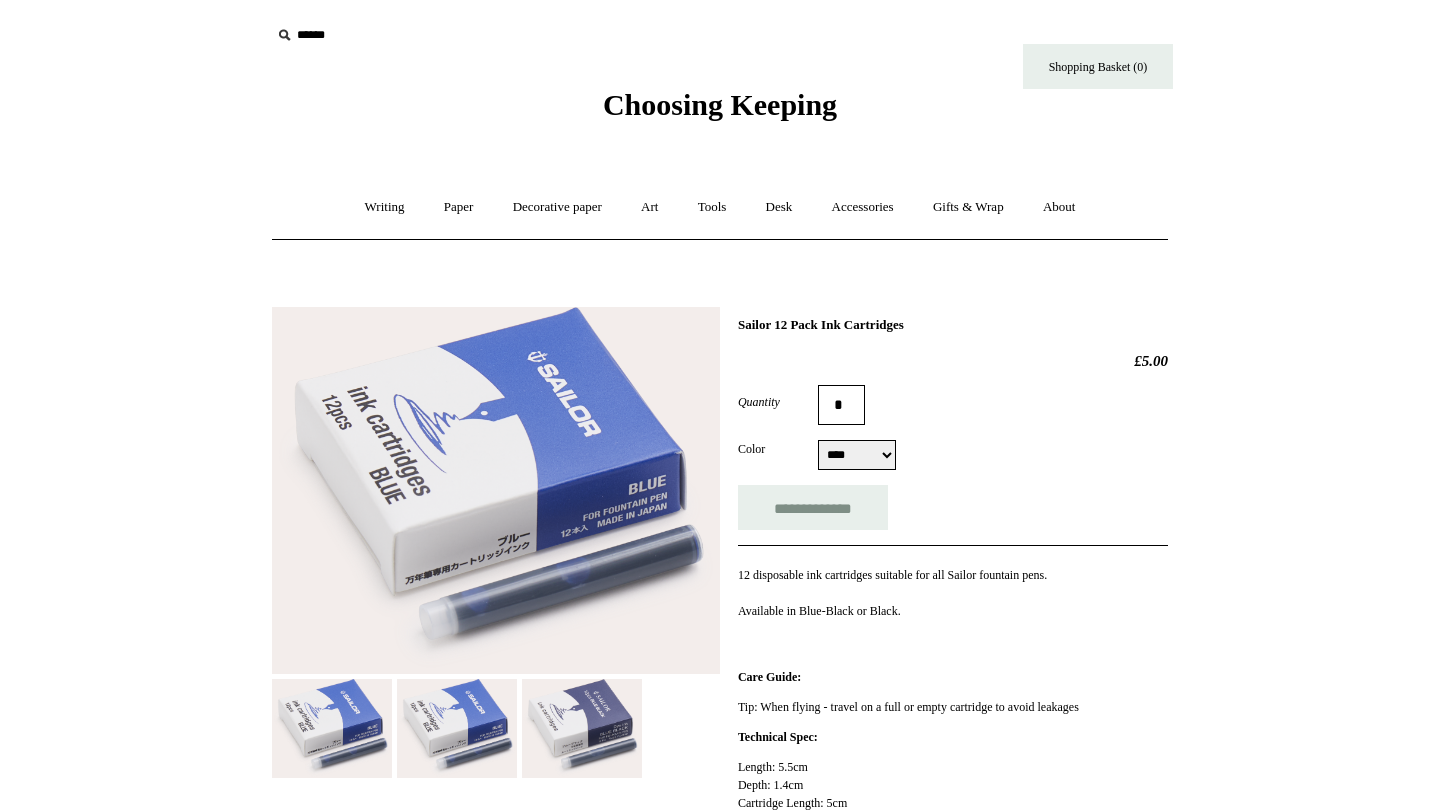 scroll, scrollTop: 0, scrollLeft: 0, axis: both 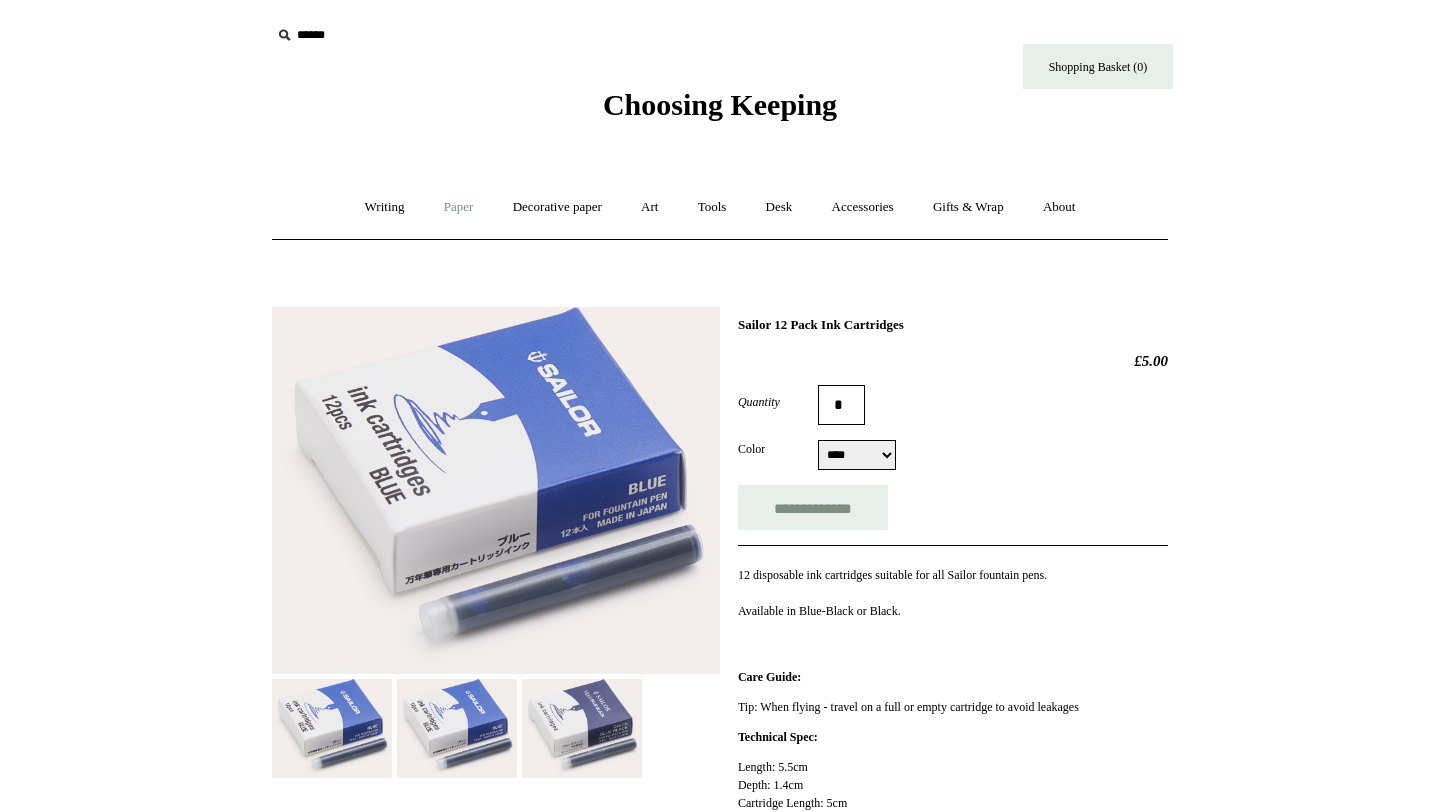 click on "Paper +" at bounding box center (459, 207) 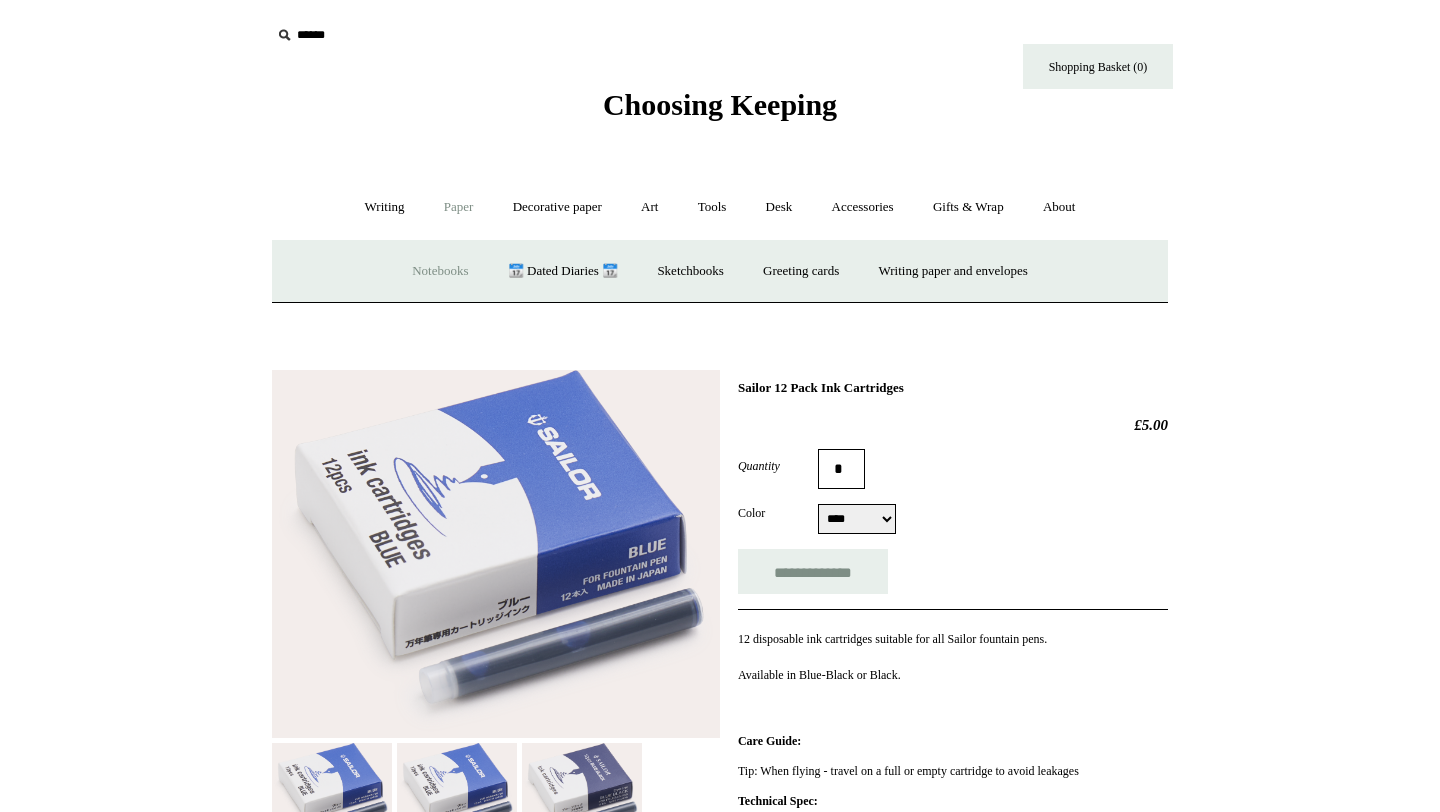 click on "Notebooks +" at bounding box center (440, 271) 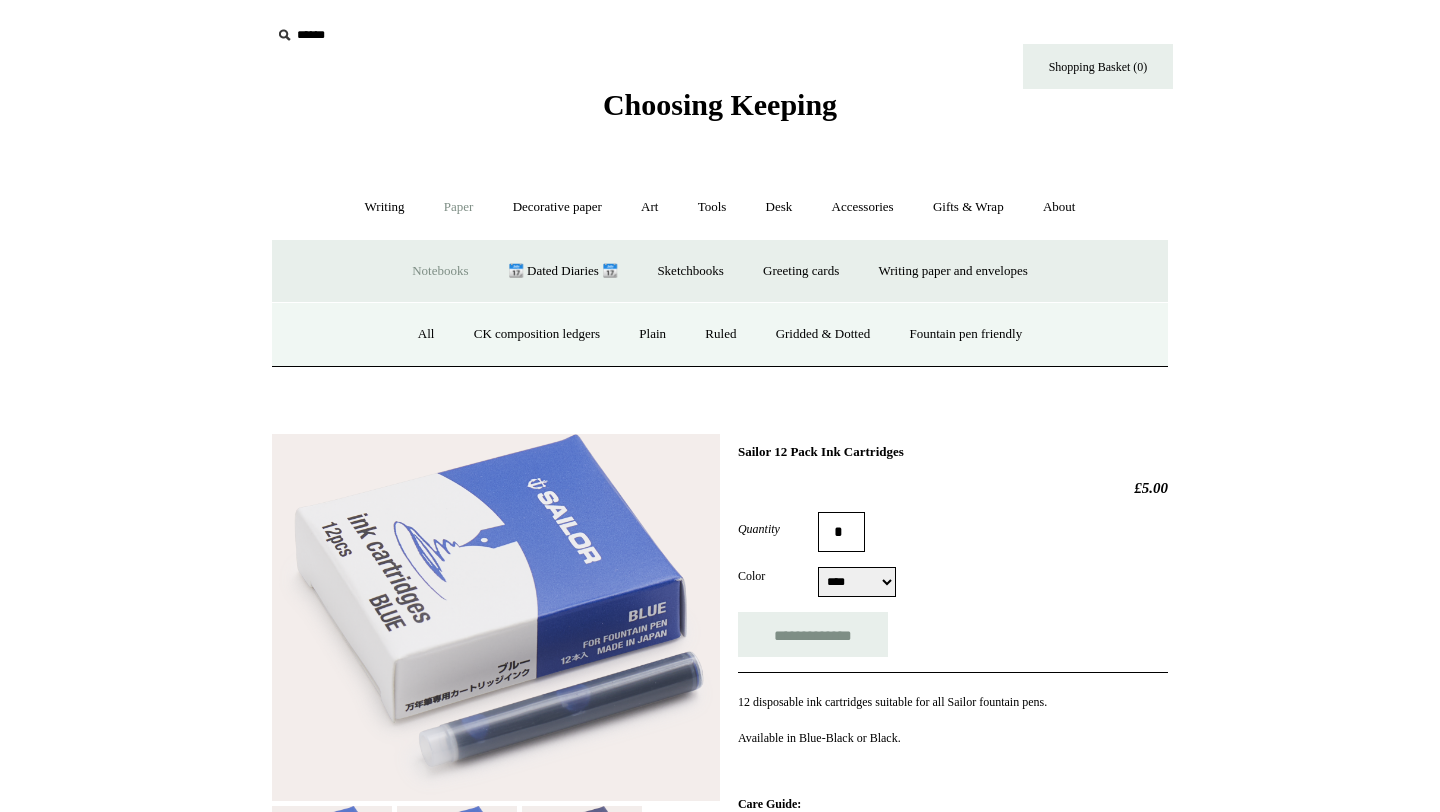 click on "Notebooks -" at bounding box center (440, 271) 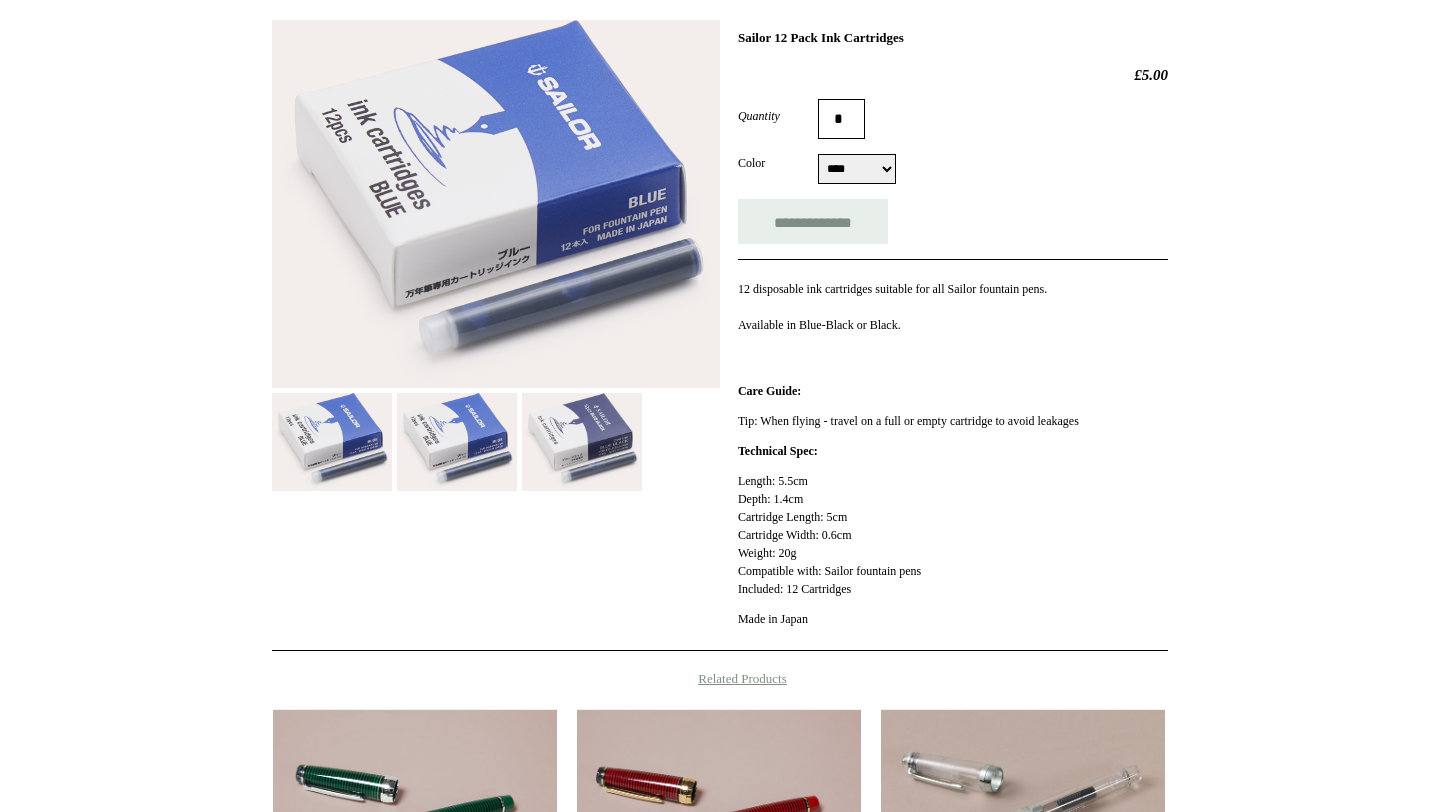 scroll, scrollTop: 0, scrollLeft: 0, axis: both 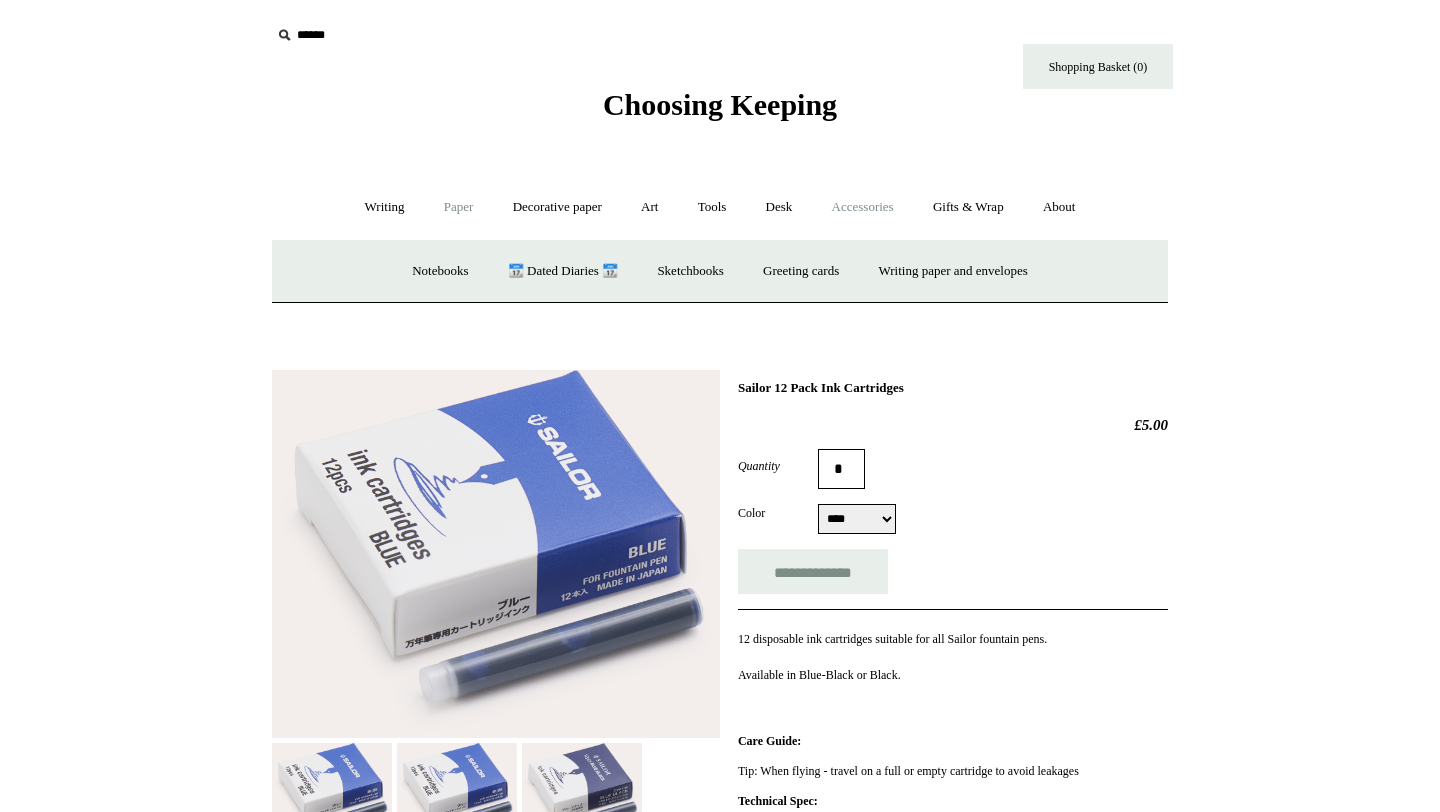 click on "Accessories +" at bounding box center [863, 207] 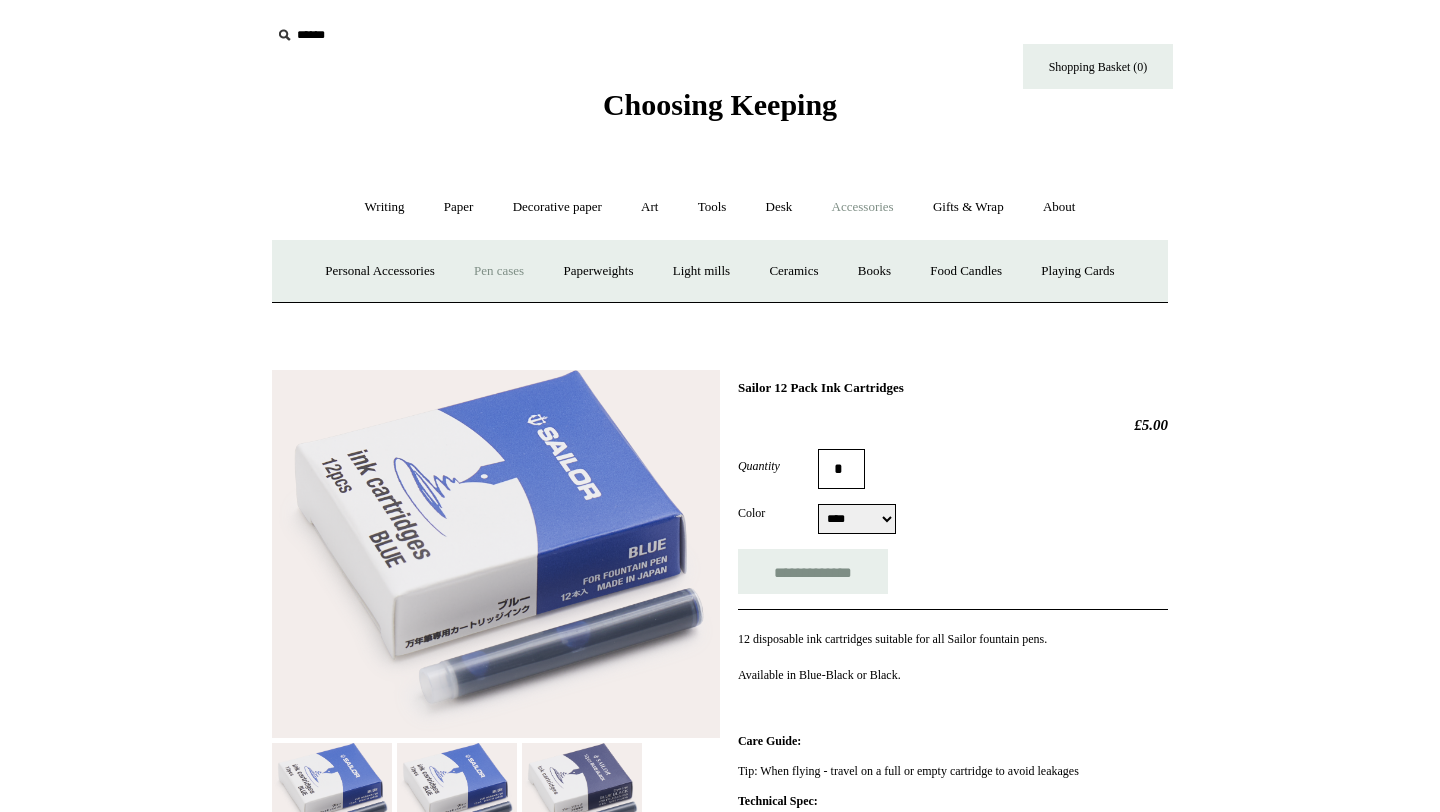 click on "Pen cases" at bounding box center [499, 271] 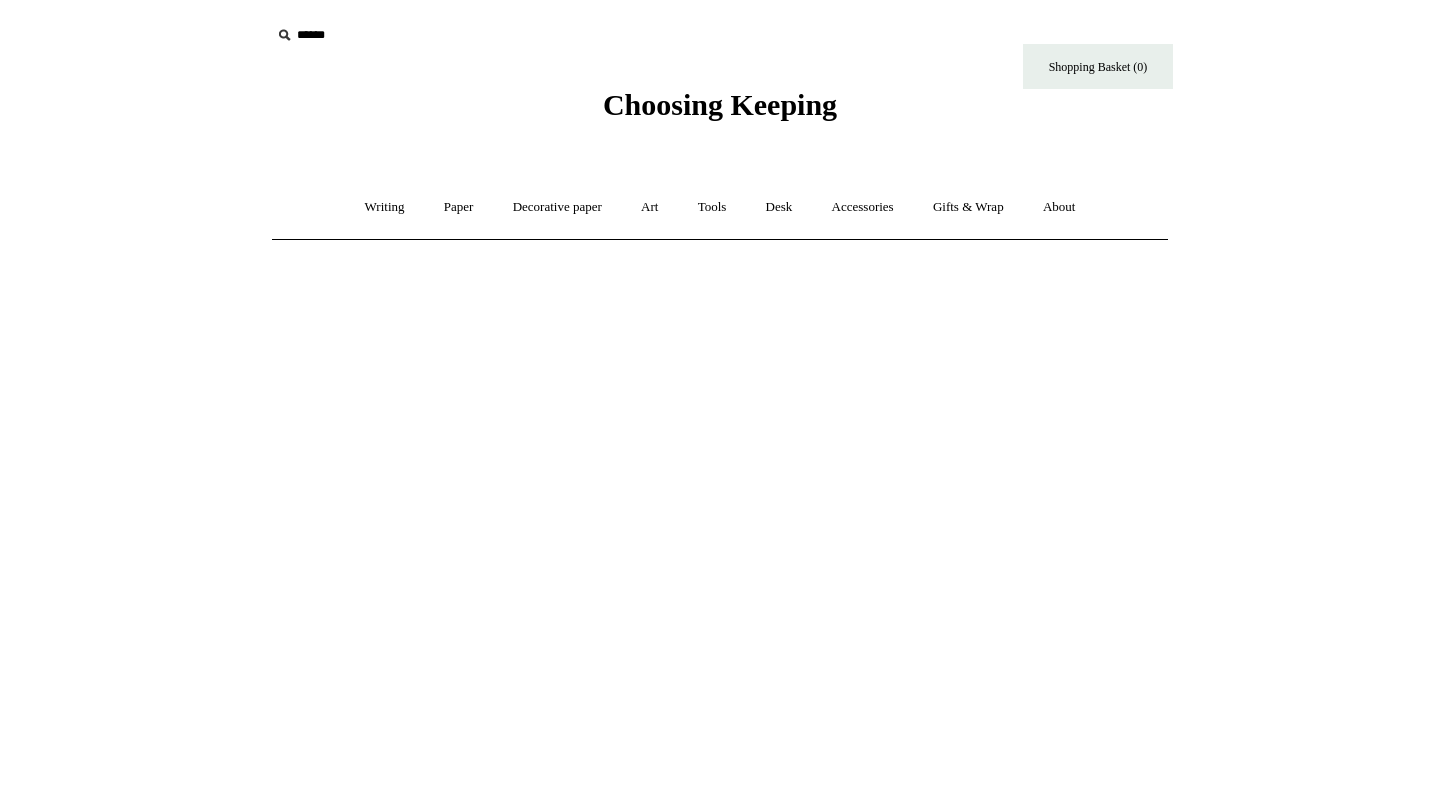 scroll, scrollTop: 0, scrollLeft: 0, axis: both 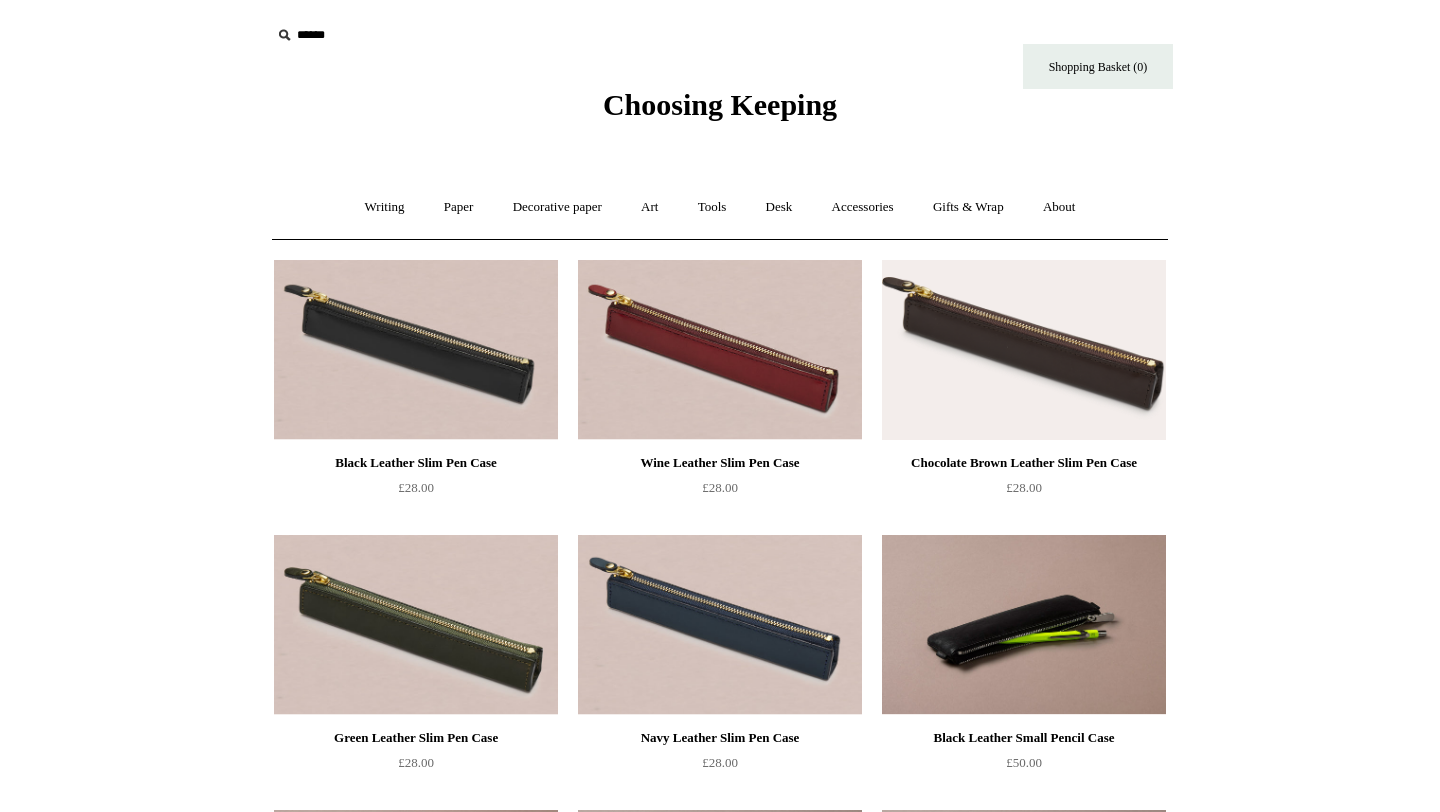 click at bounding box center (1024, 625) 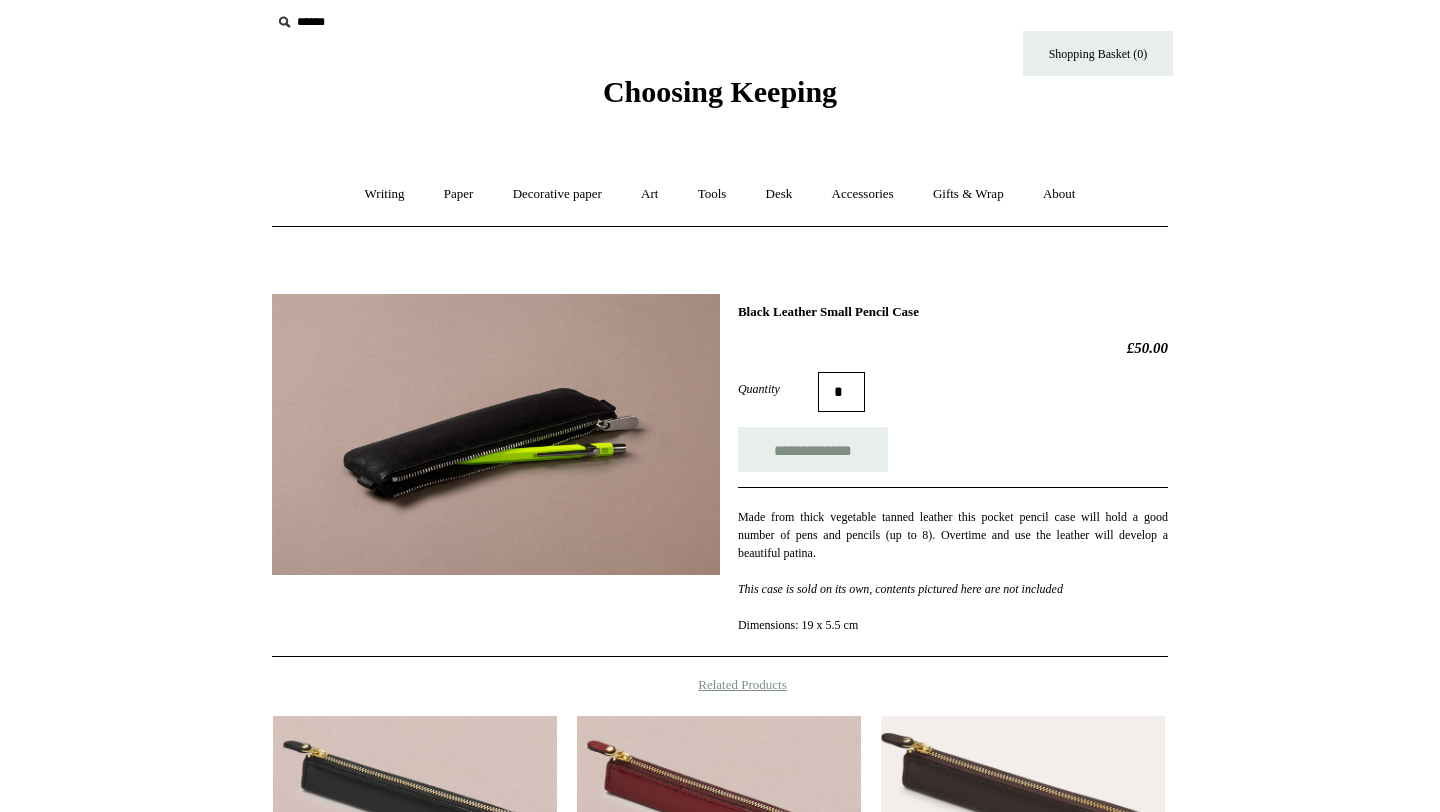 scroll, scrollTop: 0, scrollLeft: 0, axis: both 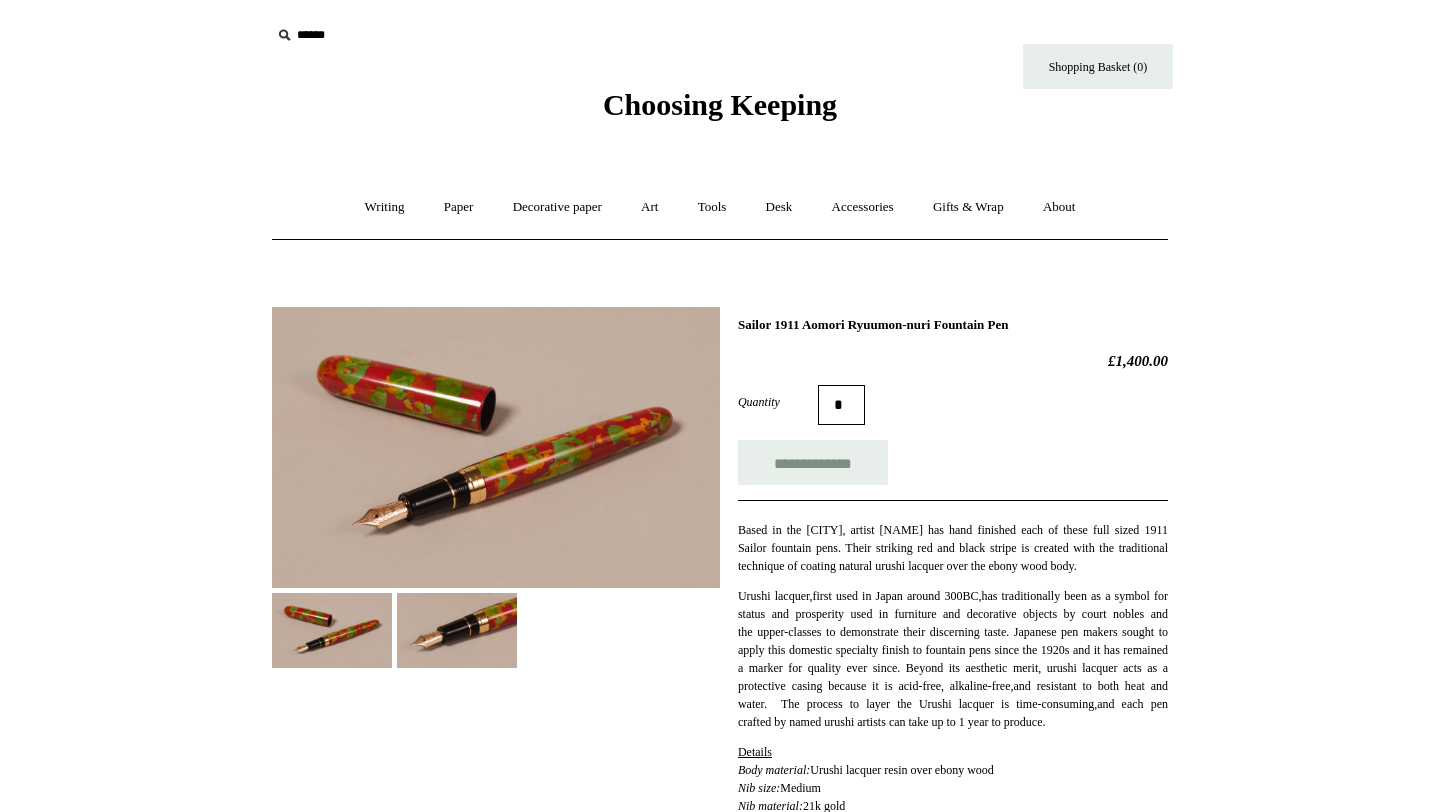 click at bounding box center (332, 630) 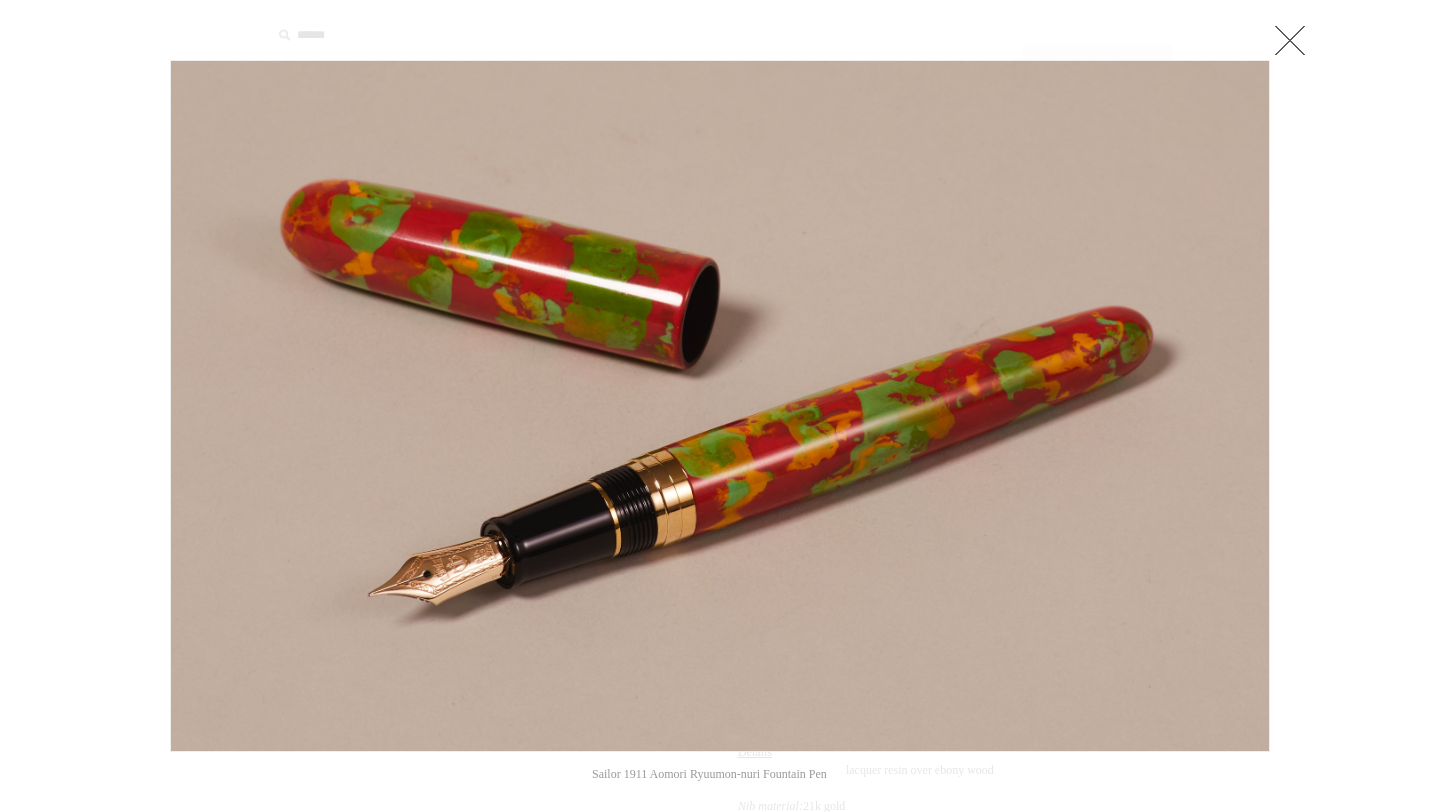 click at bounding box center [1290, 40] 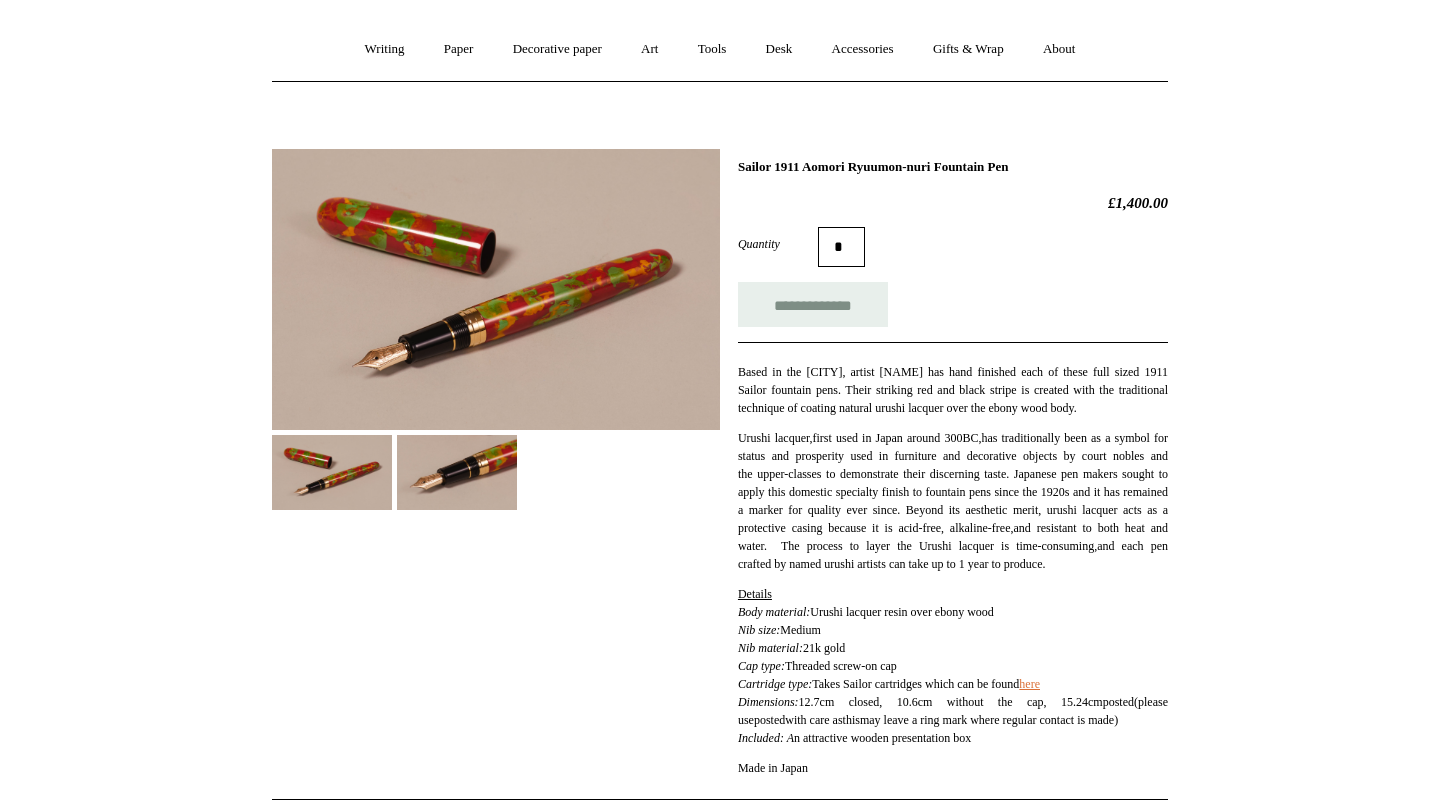 scroll, scrollTop: 130, scrollLeft: 0, axis: vertical 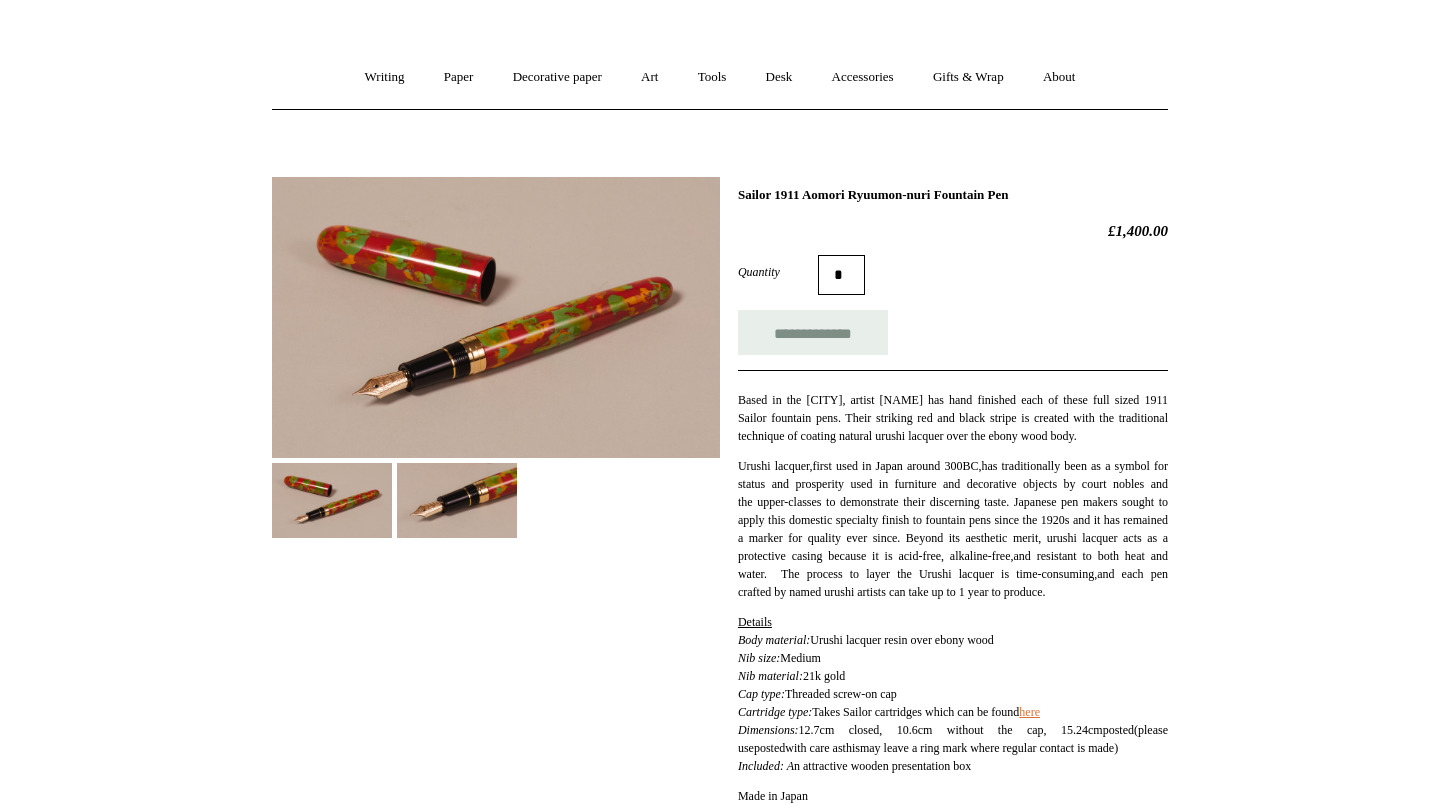 click at bounding box center (457, 500) 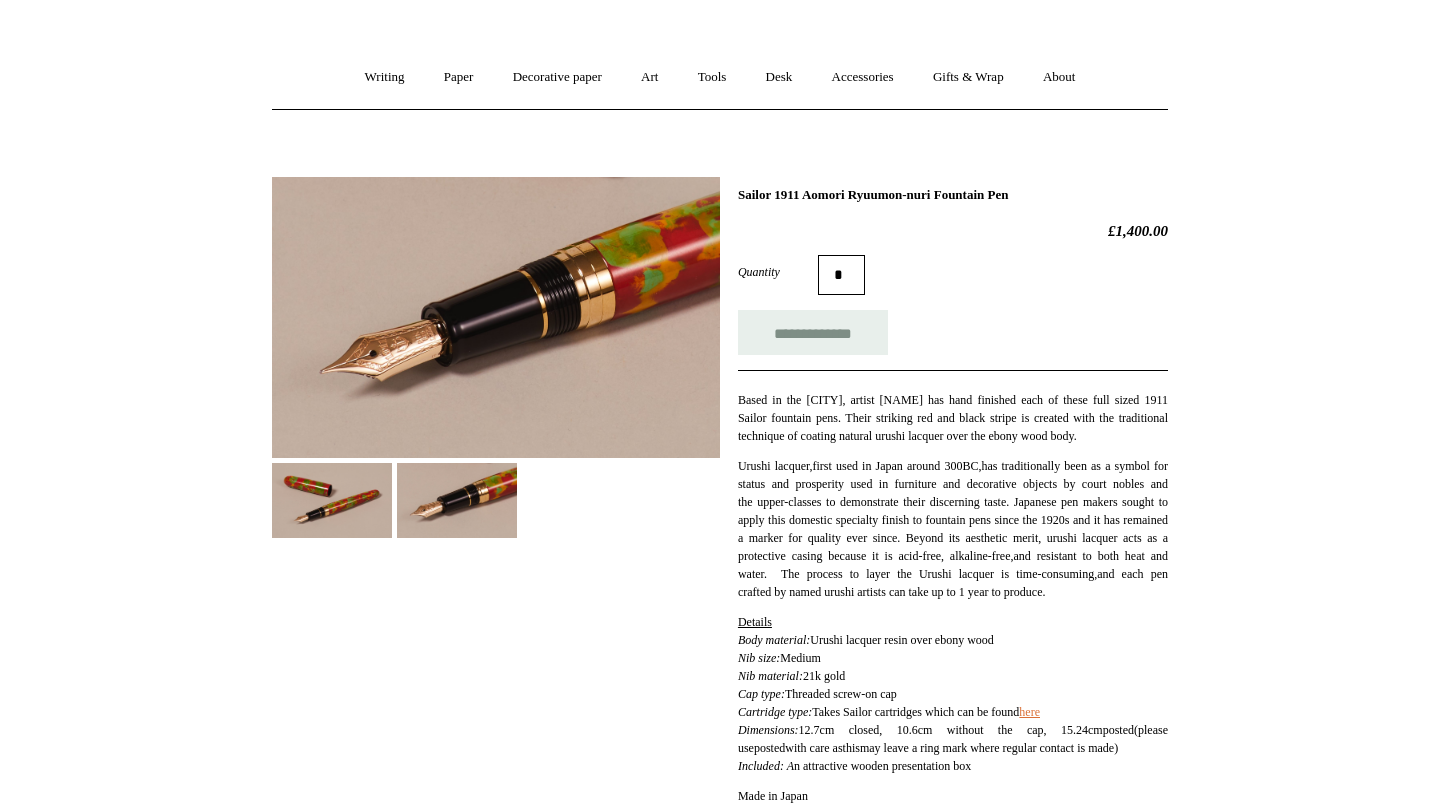 click at bounding box center [332, 500] 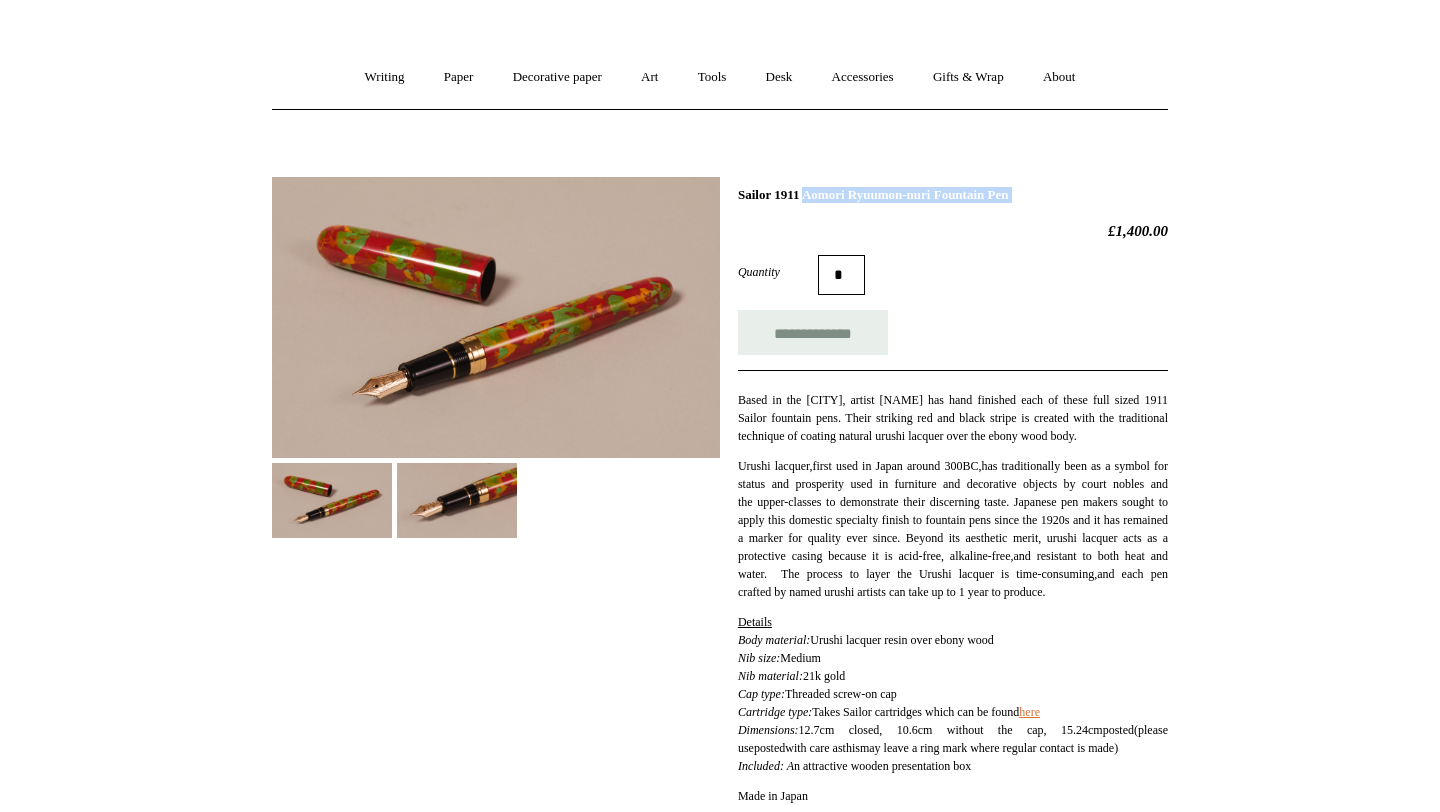drag, startPoint x: 738, startPoint y: 193, endPoint x: 1065, endPoint y: 218, distance: 327.95425 